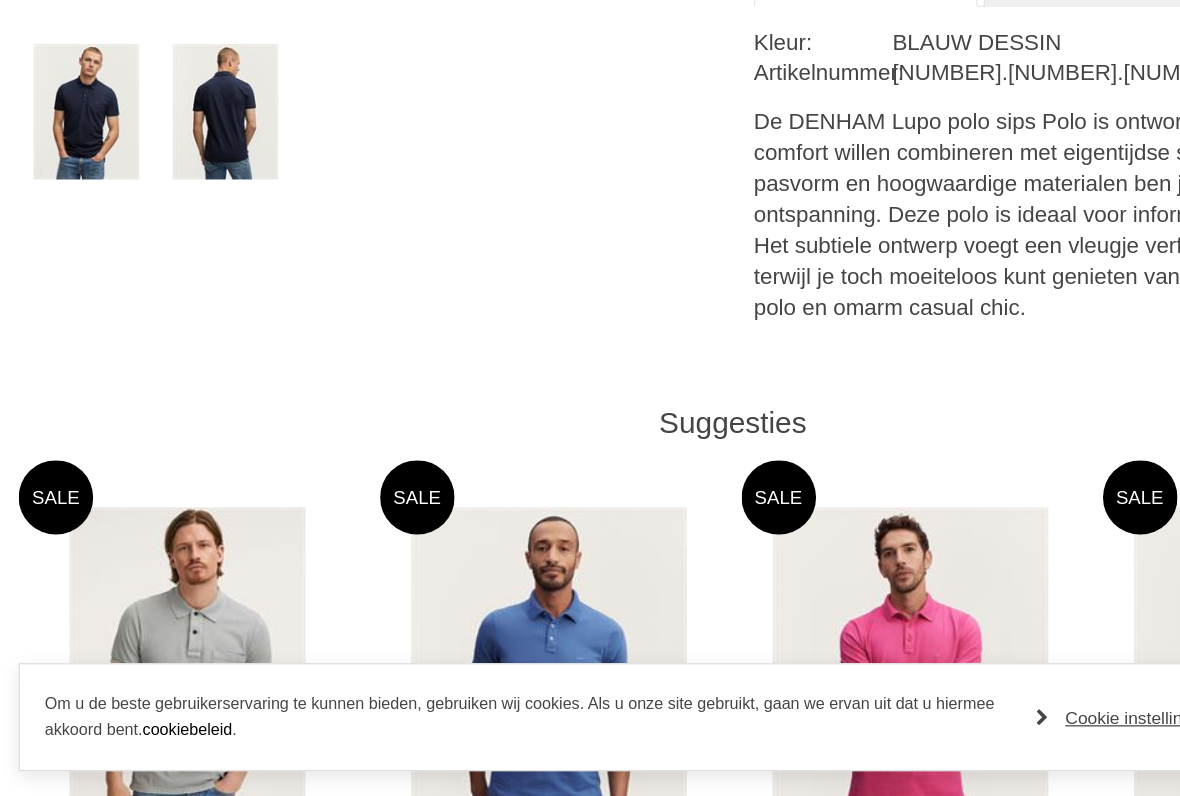 scroll, scrollTop: 720, scrollLeft: 0, axis: vertical 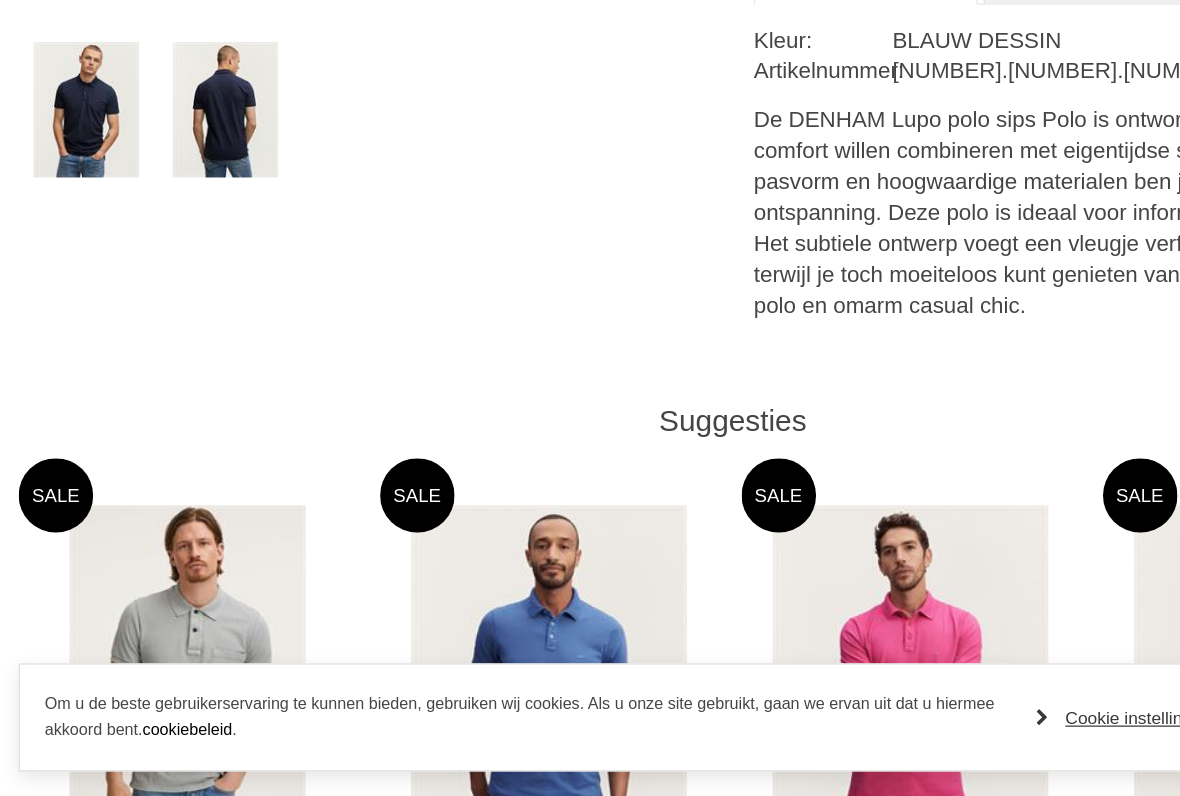 click on "Cookie instellingen" at bounding box center (905, 733) 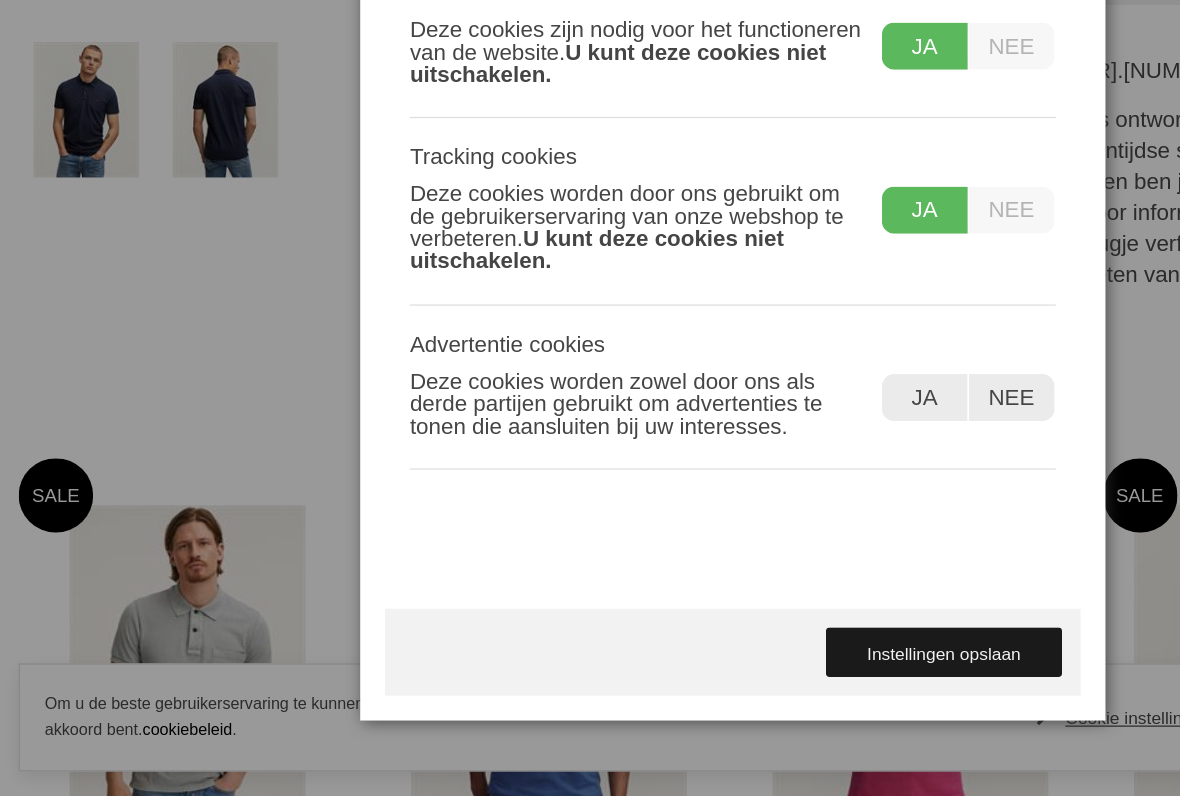 click on "Instellingen opslaan" at bounding box center [760, 680] 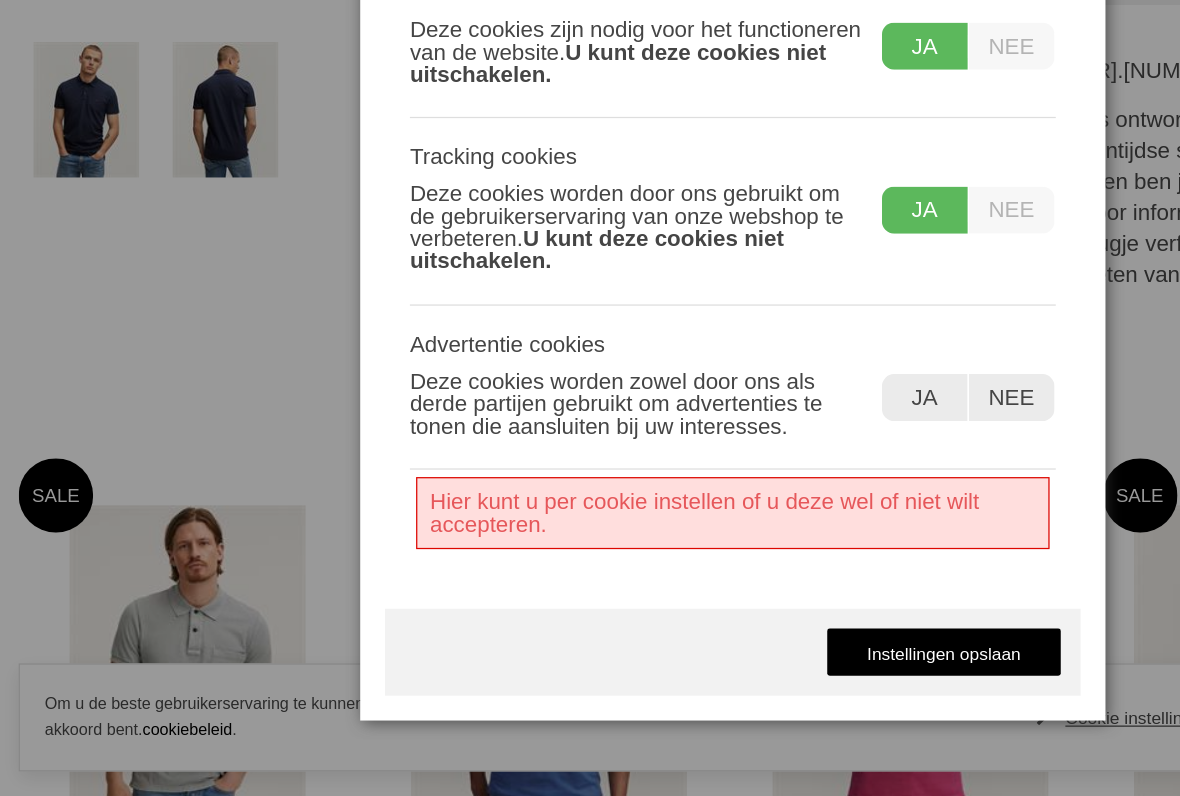 click on "Nee" at bounding box center (814, 475) 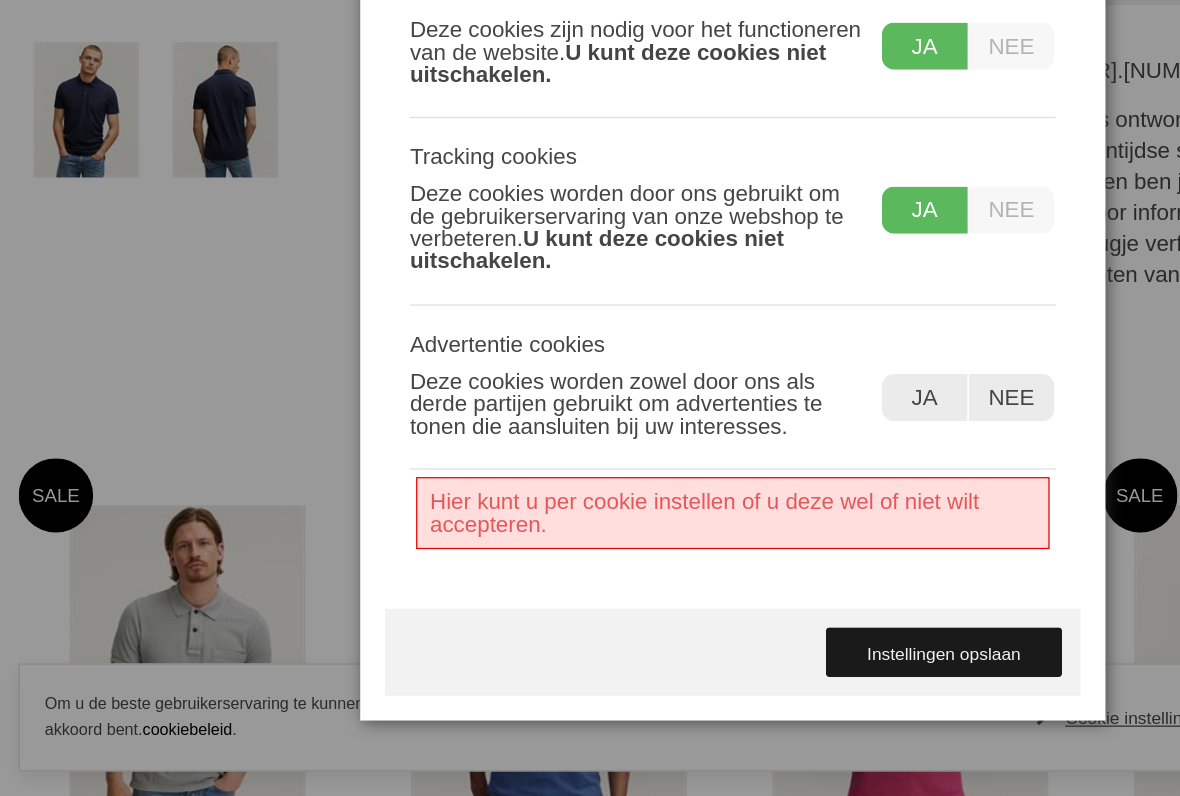 click on "Instellingen opslaan" at bounding box center (760, 680) 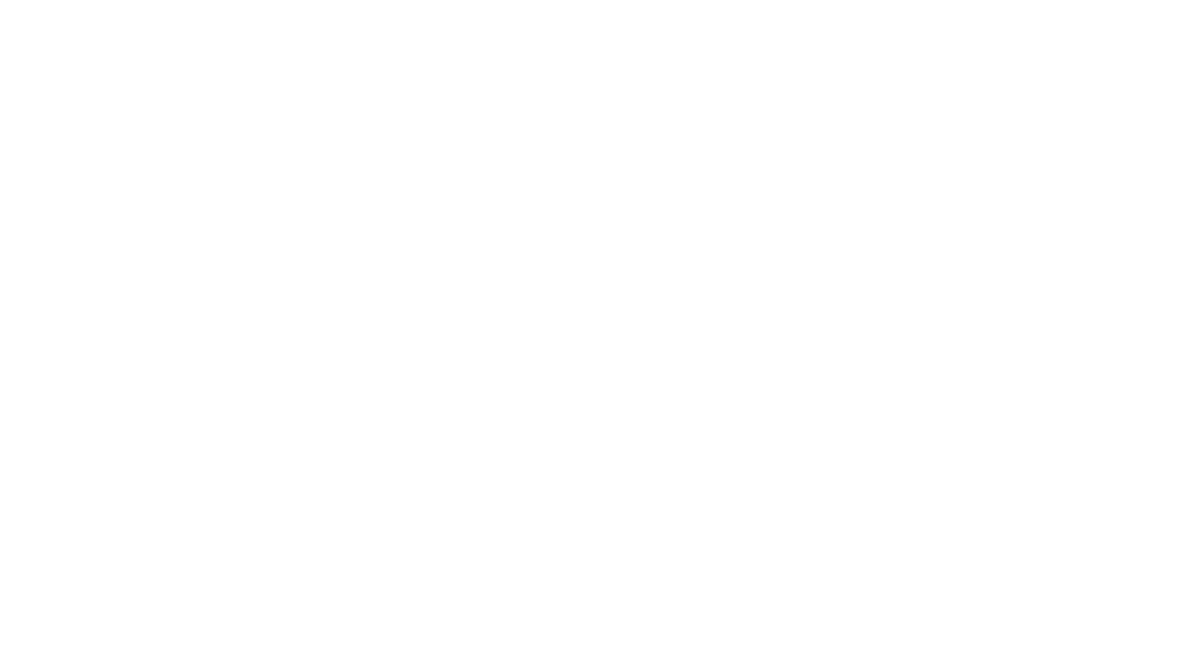 scroll, scrollTop: 927, scrollLeft: 0, axis: vertical 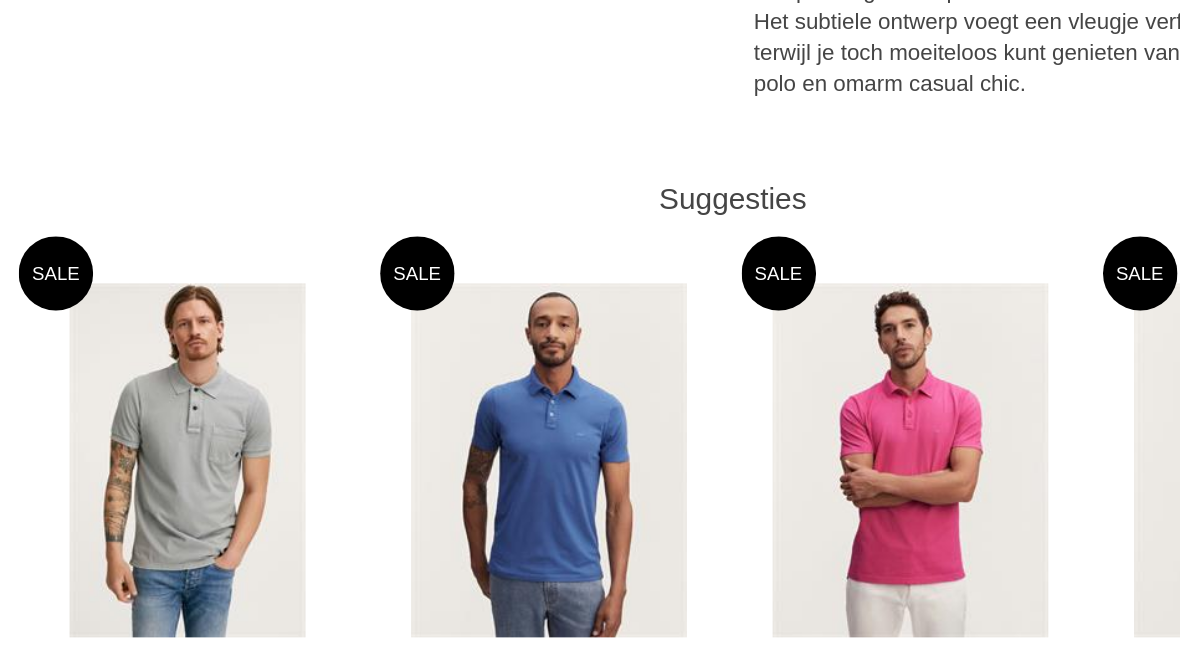 click at bounding box center (151, 497) 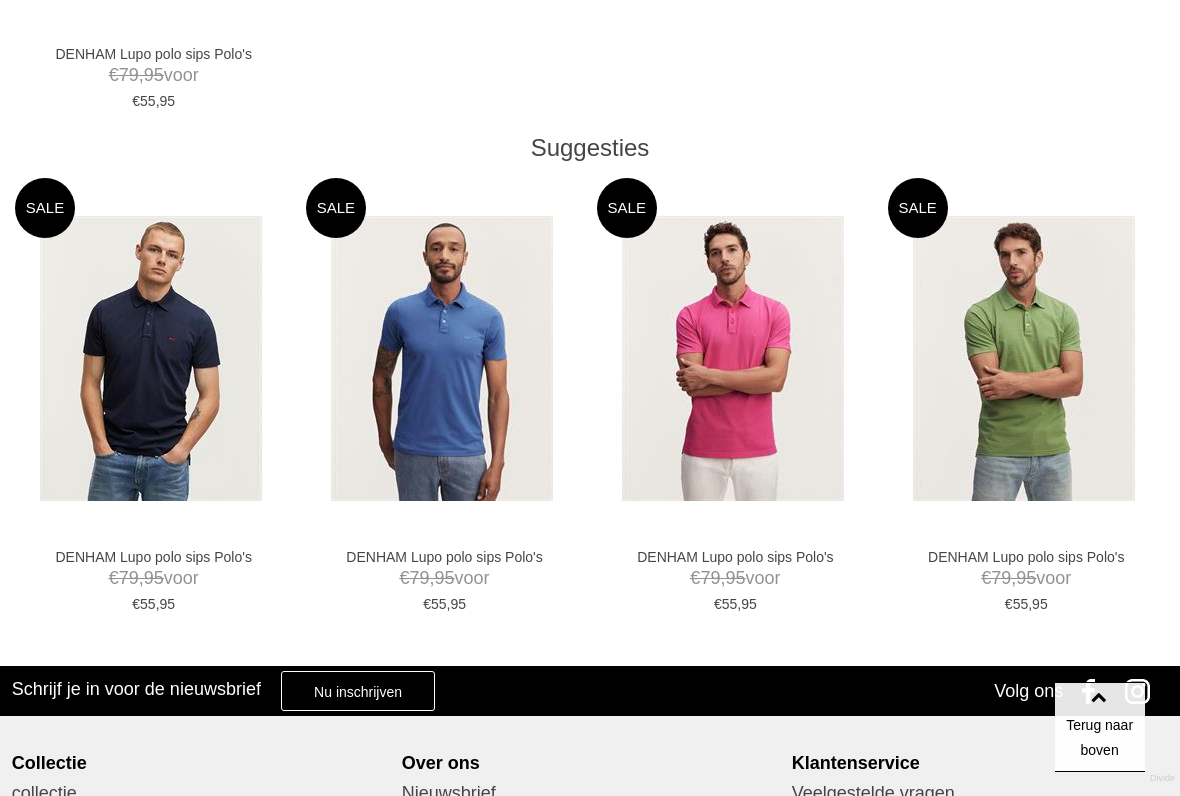 scroll, scrollTop: 1427, scrollLeft: 0, axis: vertical 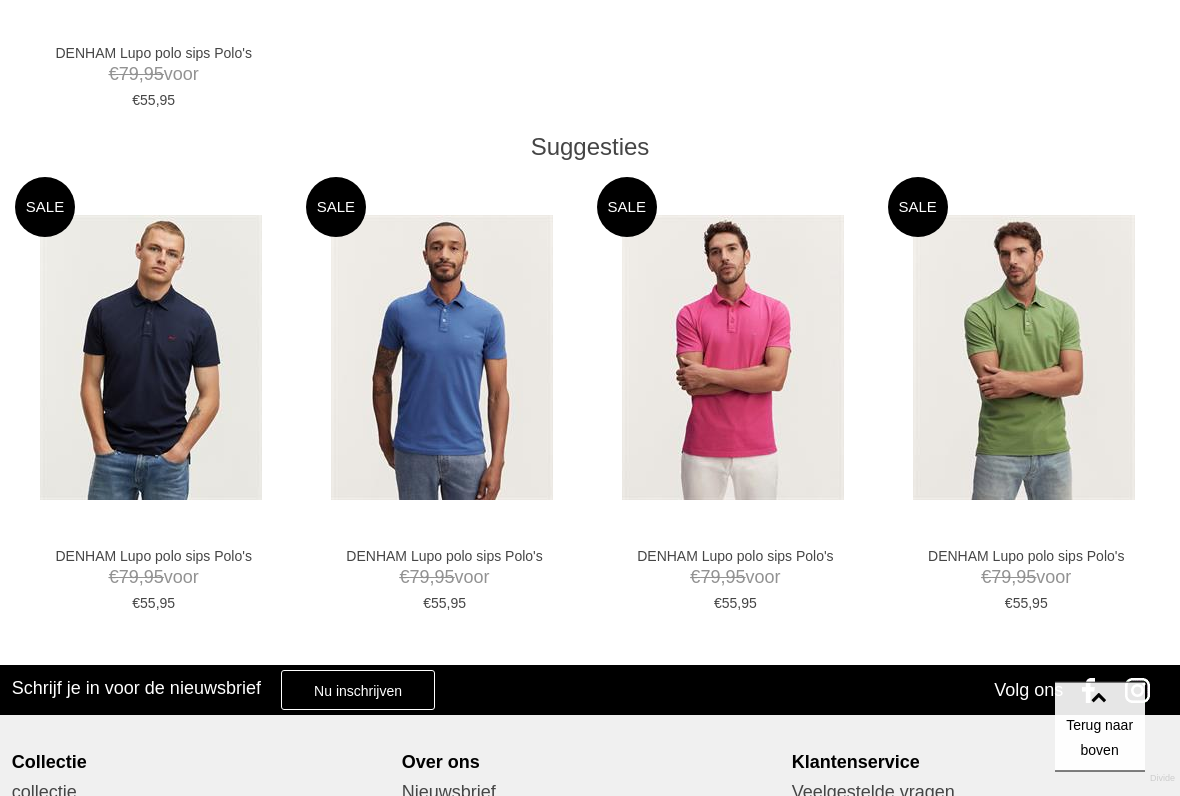 click at bounding box center (733, 358) 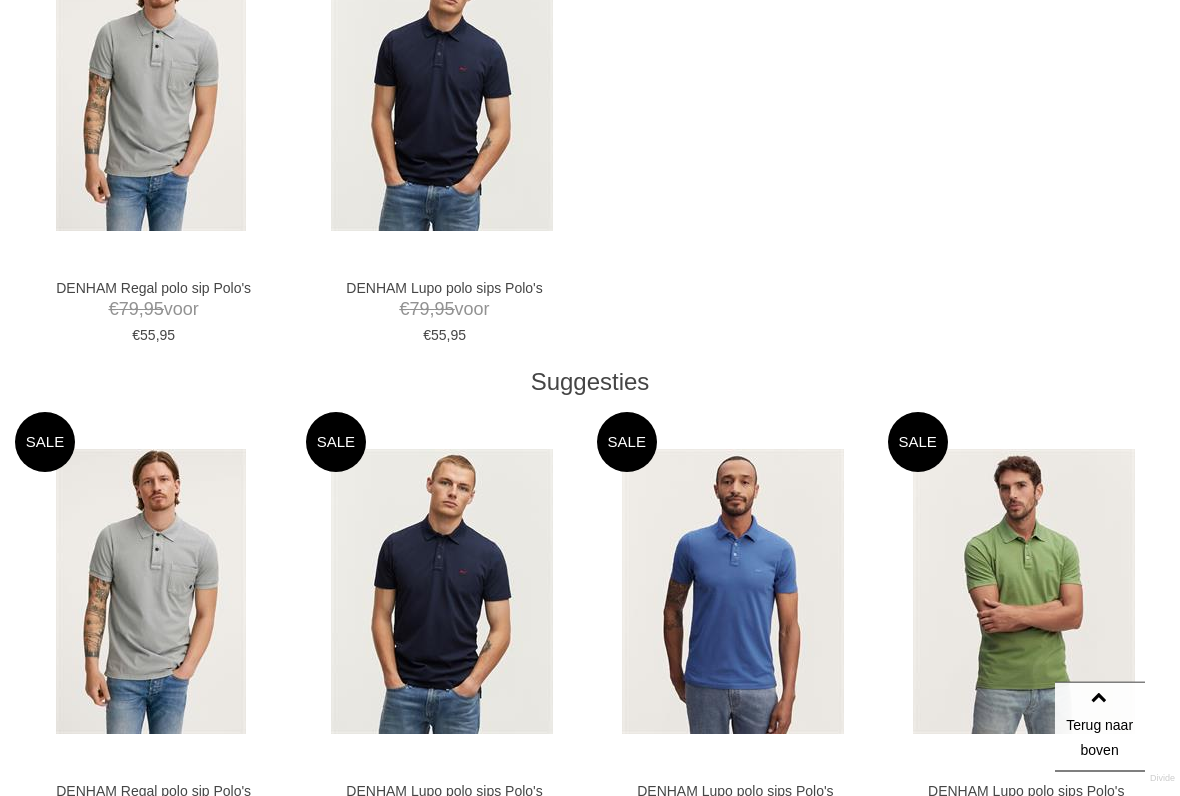 scroll, scrollTop: 1313, scrollLeft: 0, axis: vertical 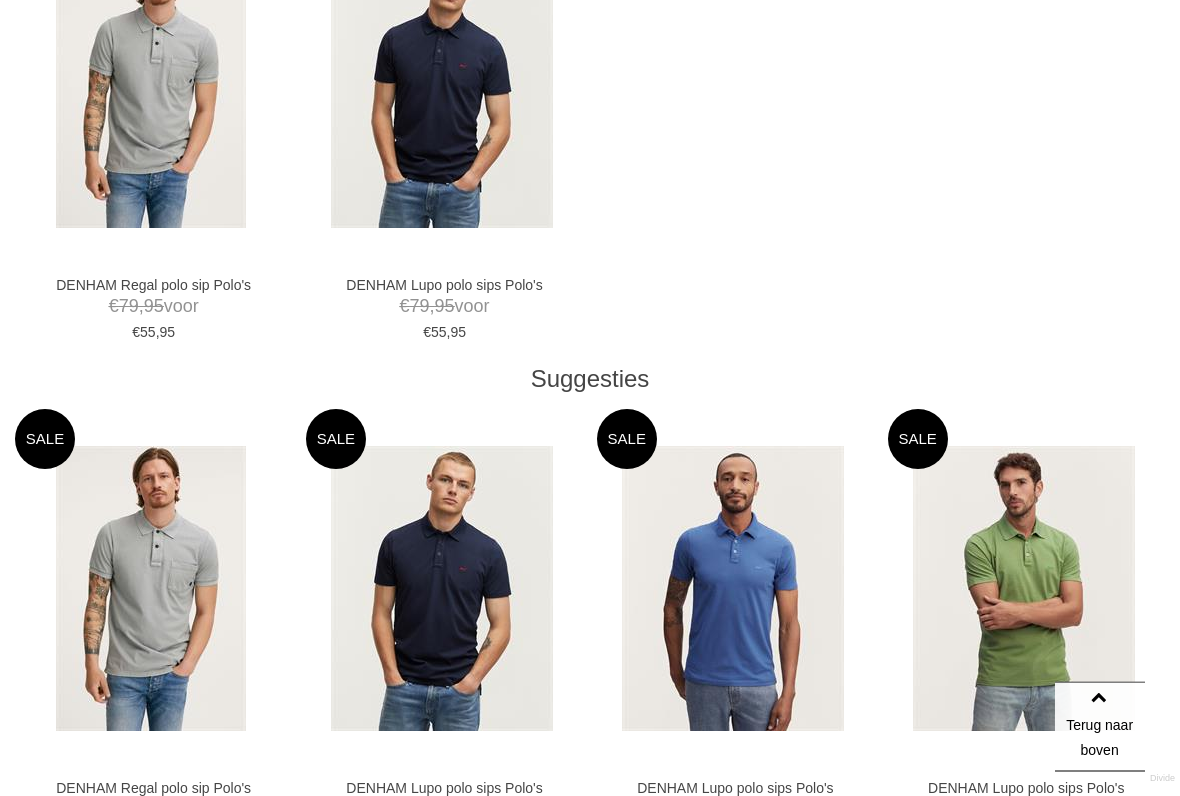 click at bounding box center (151, 86) 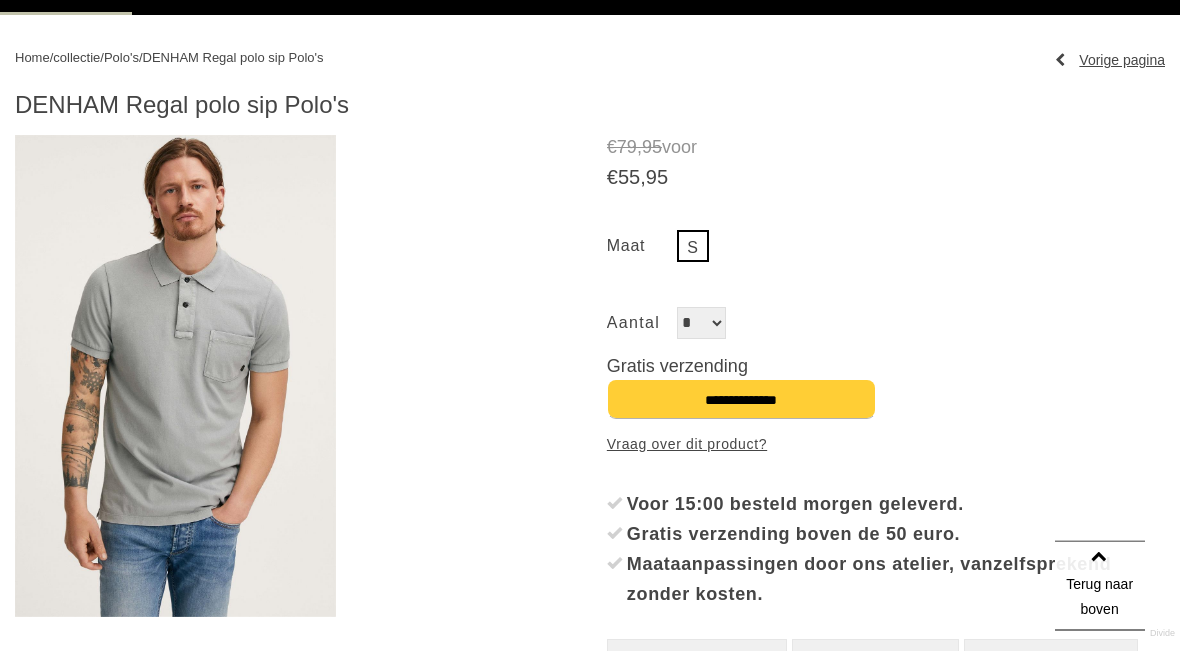 scroll, scrollTop: 0, scrollLeft: 0, axis: both 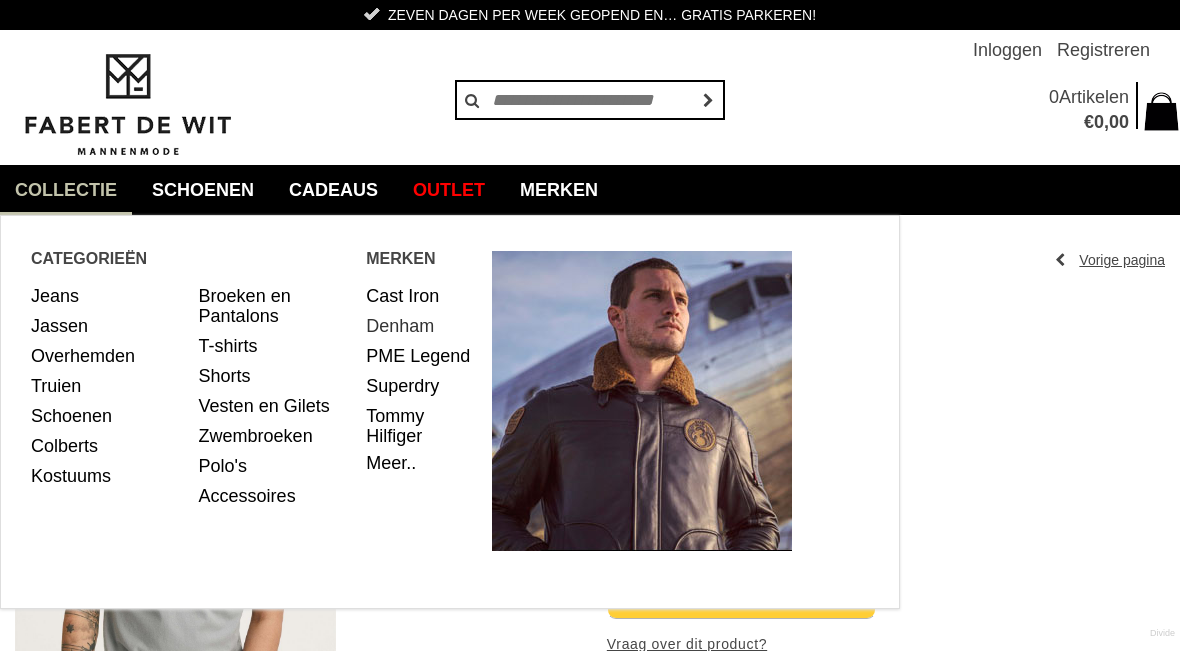 click on "Denham" at bounding box center [421, 326] 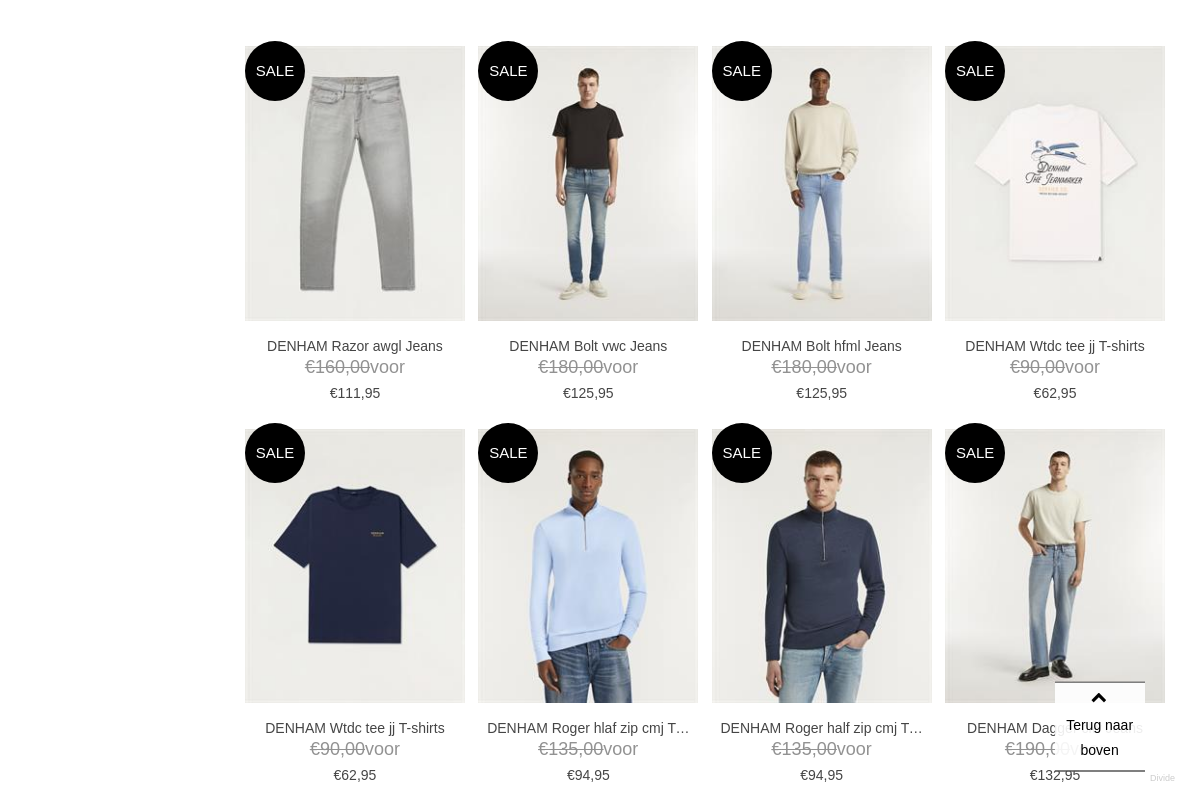 scroll, scrollTop: 2255, scrollLeft: 0, axis: vertical 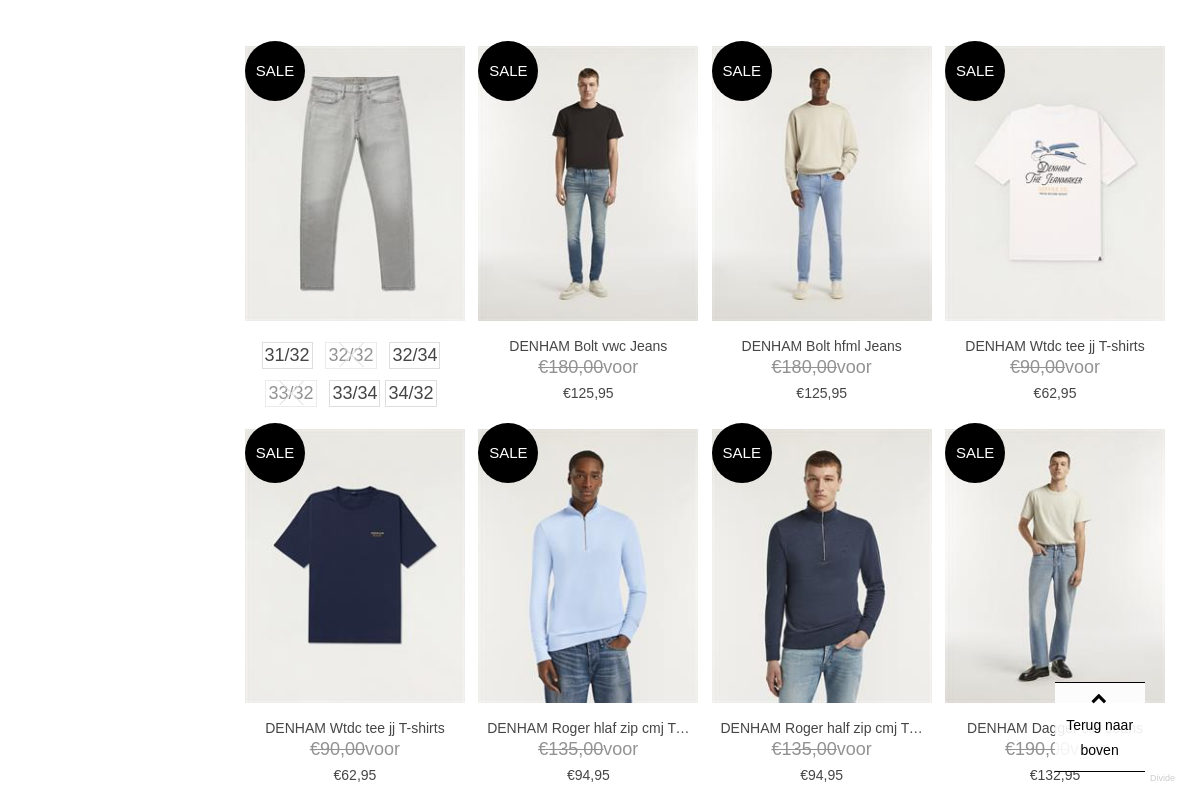 click at bounding box center [355, 183] 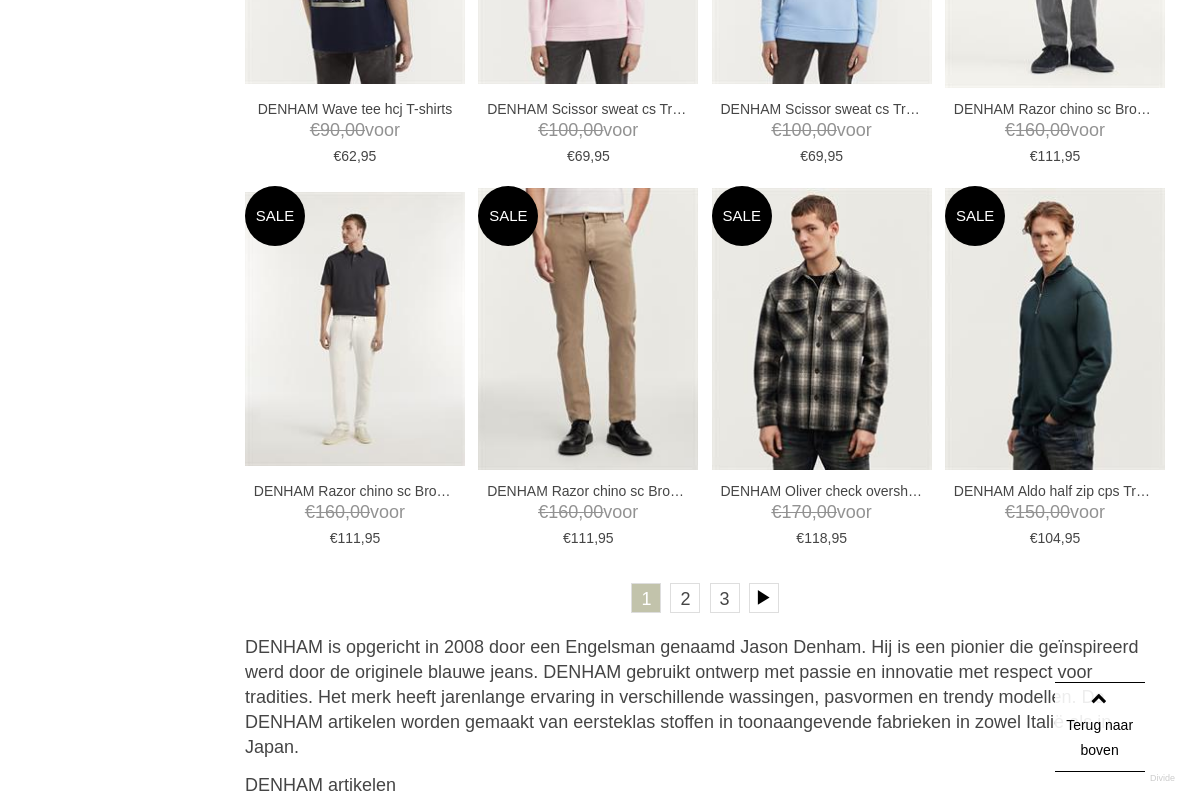 scroll, scrollTop: 3664, scrollLeft: 0, axis: vertical 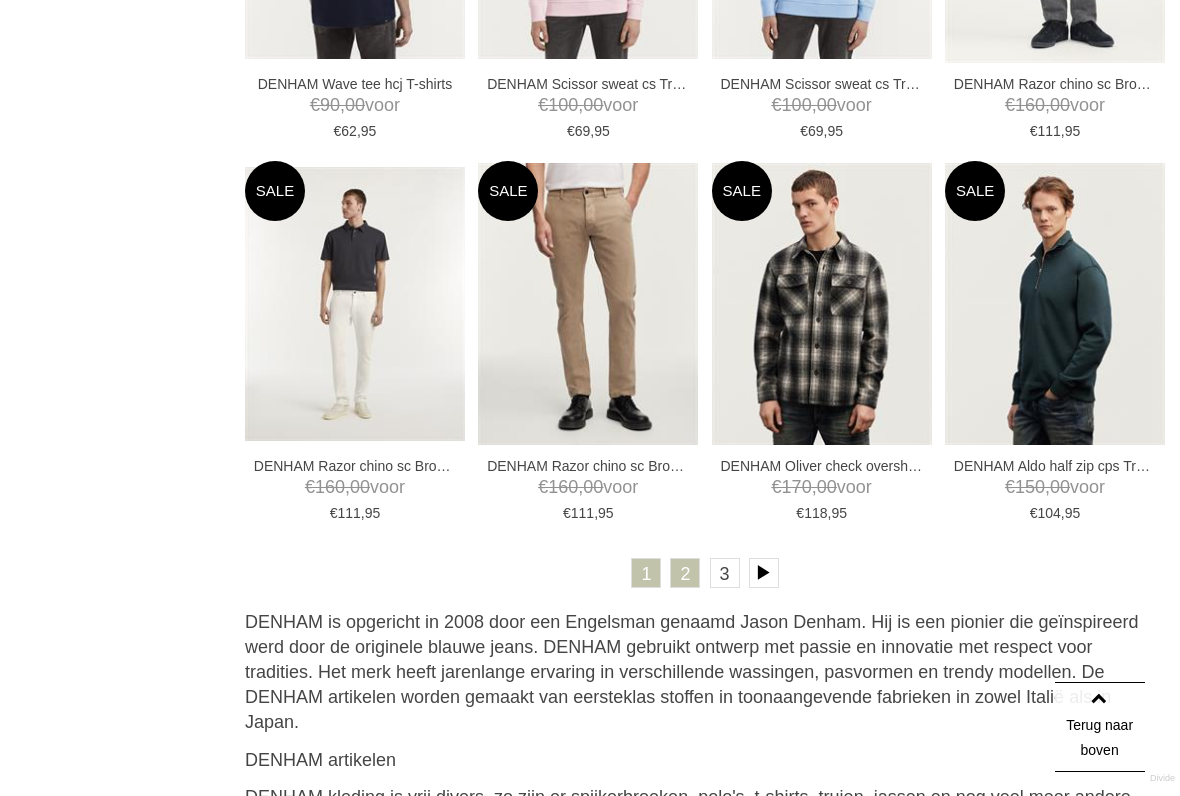 click on "2" at bounding box center [685, 573] 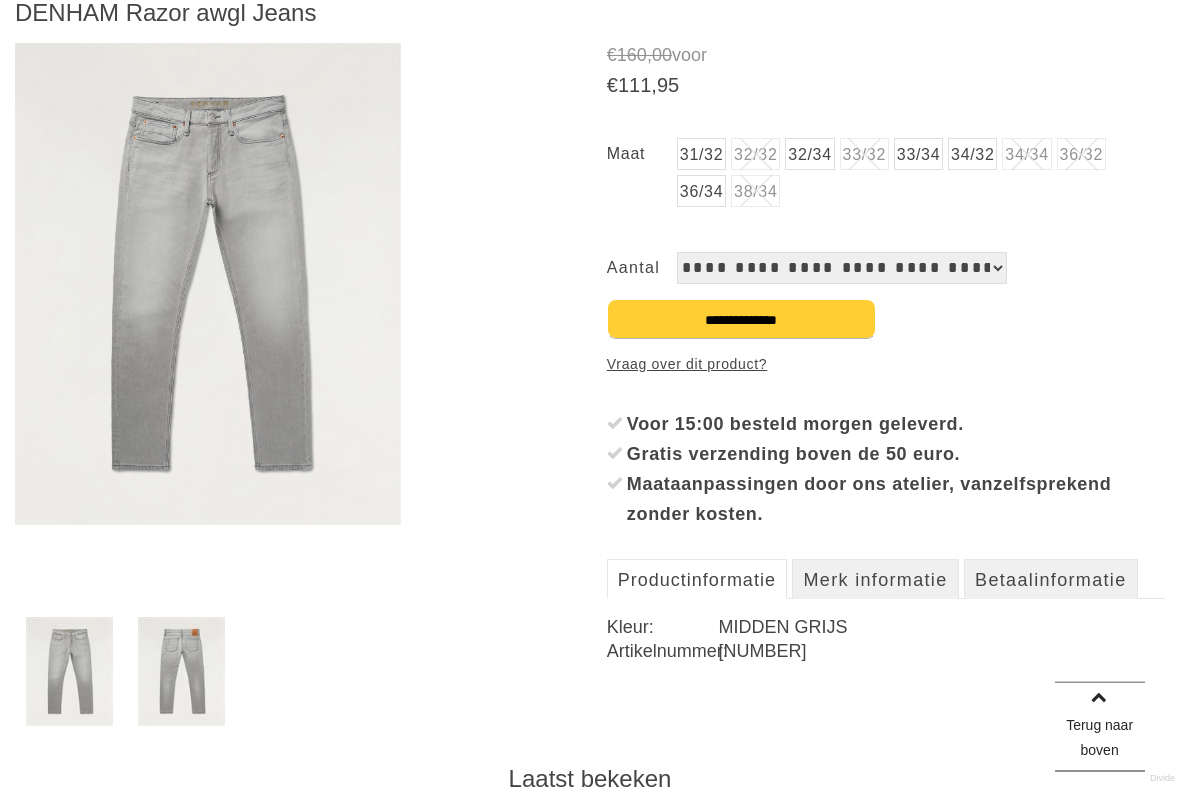 scroll, scrollTop: 301, scrollLeft: 0, axis: vertical 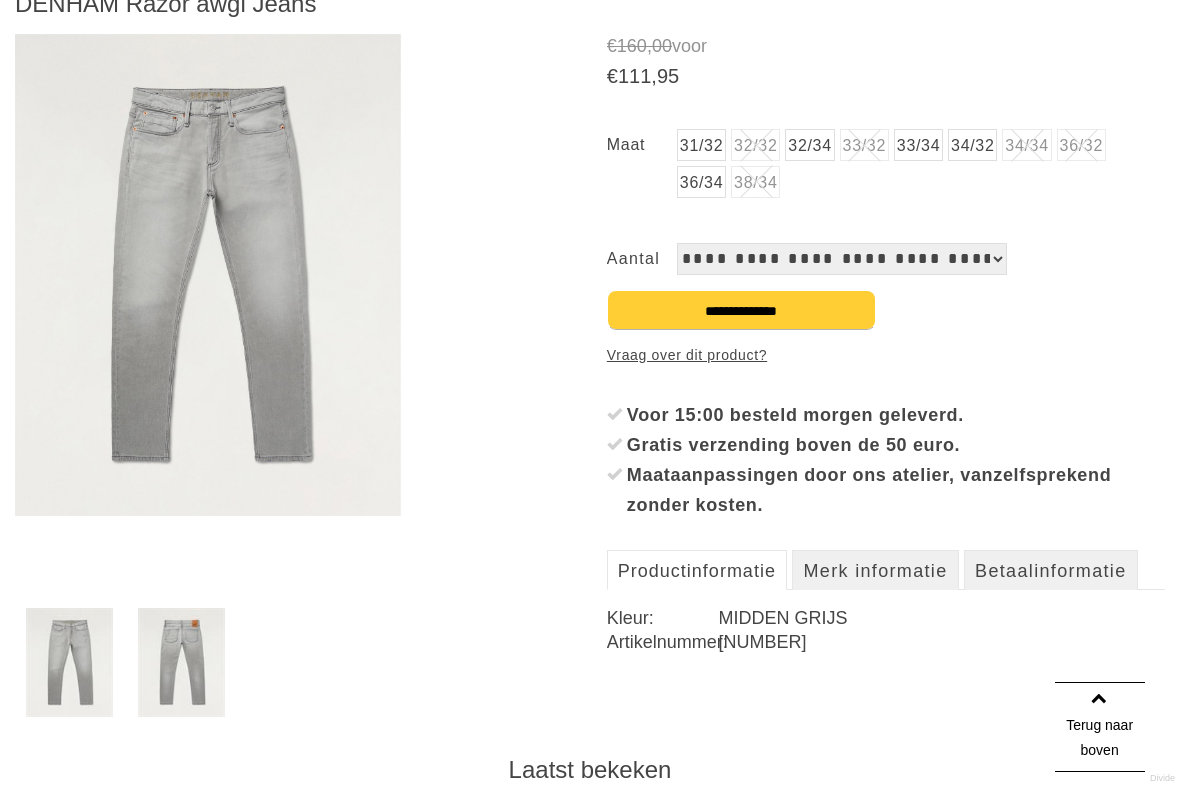 click at bounding box center (181, 662) 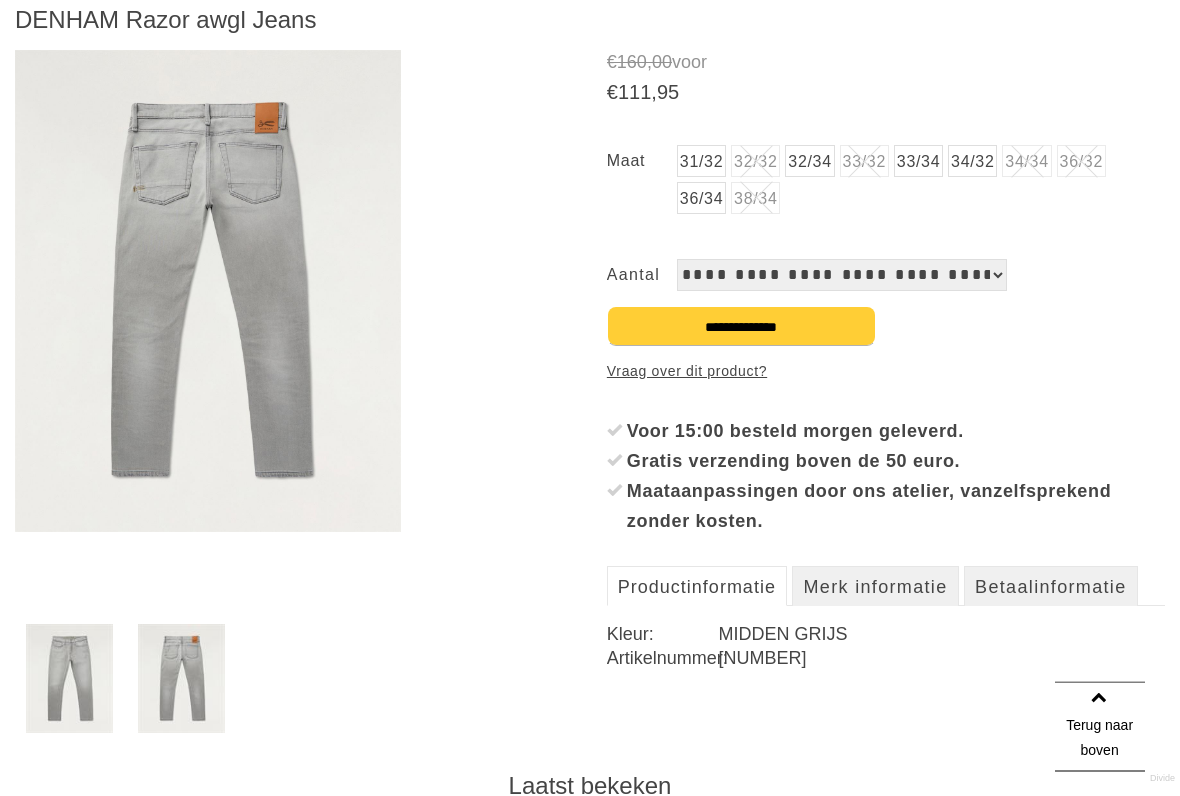 scroll, scrollTop: 286, scrollLeft: 0, axis: vertical 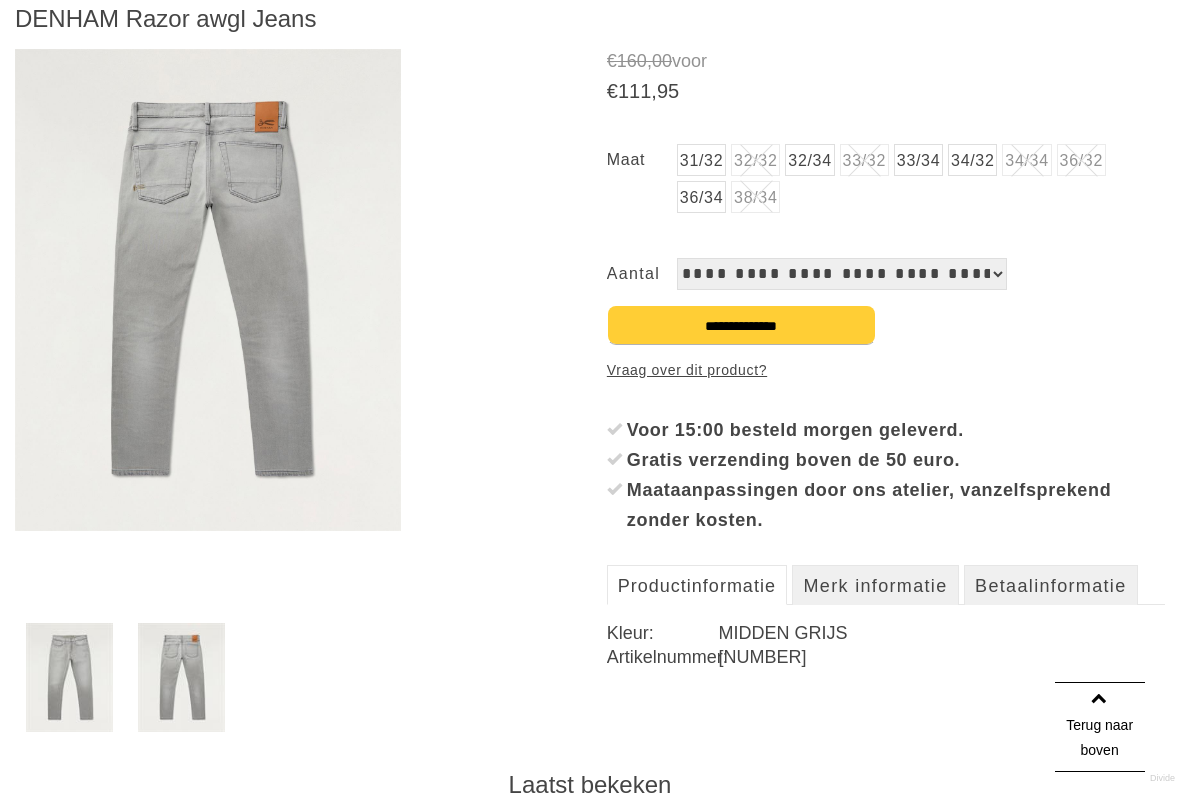 click at bounding box center [69, 677] 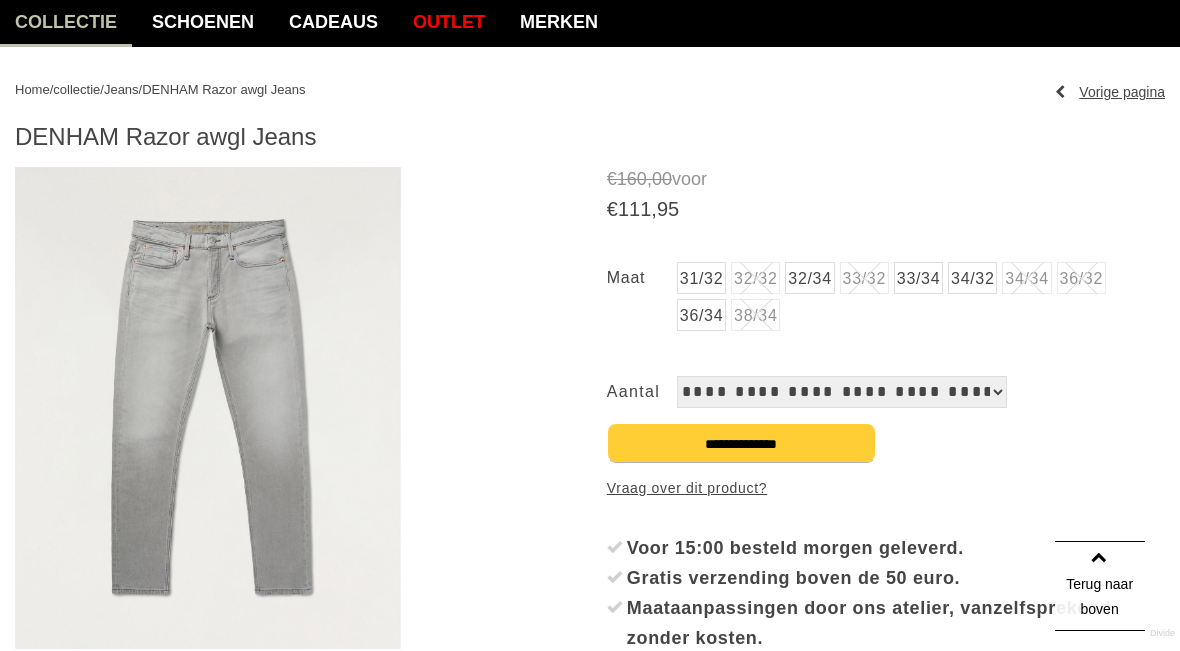 scroll, scrollTop: 0, scrollLeft: 0, axis: both 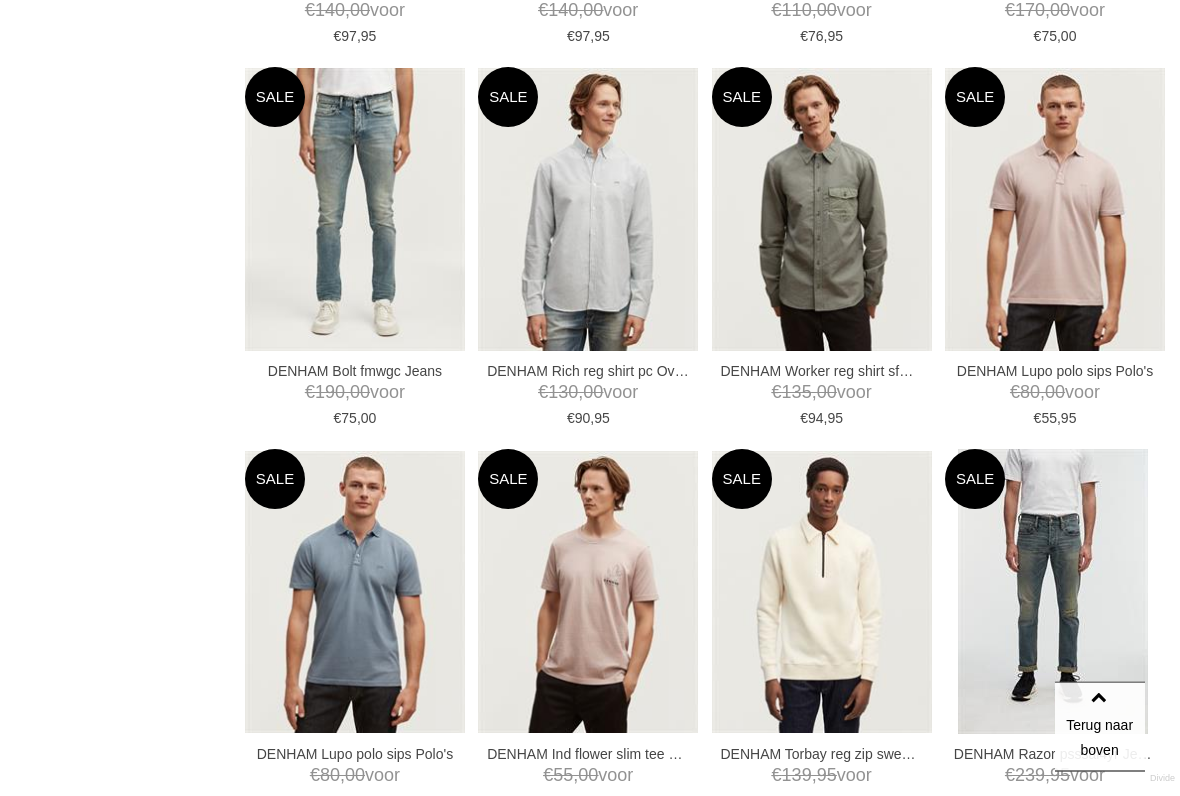 click at bounding box center [1055, 210] 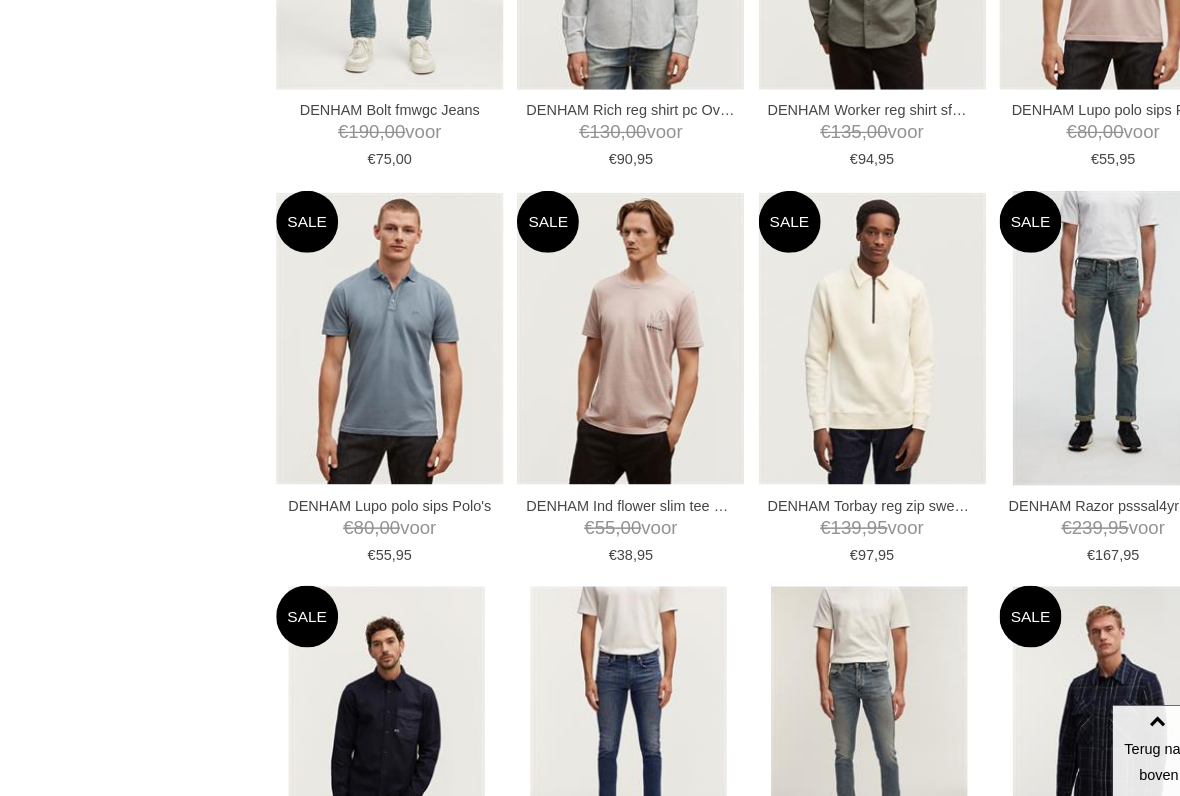 scroll, scrollTop: 1701, scrollLeft: 0, axis: vertical 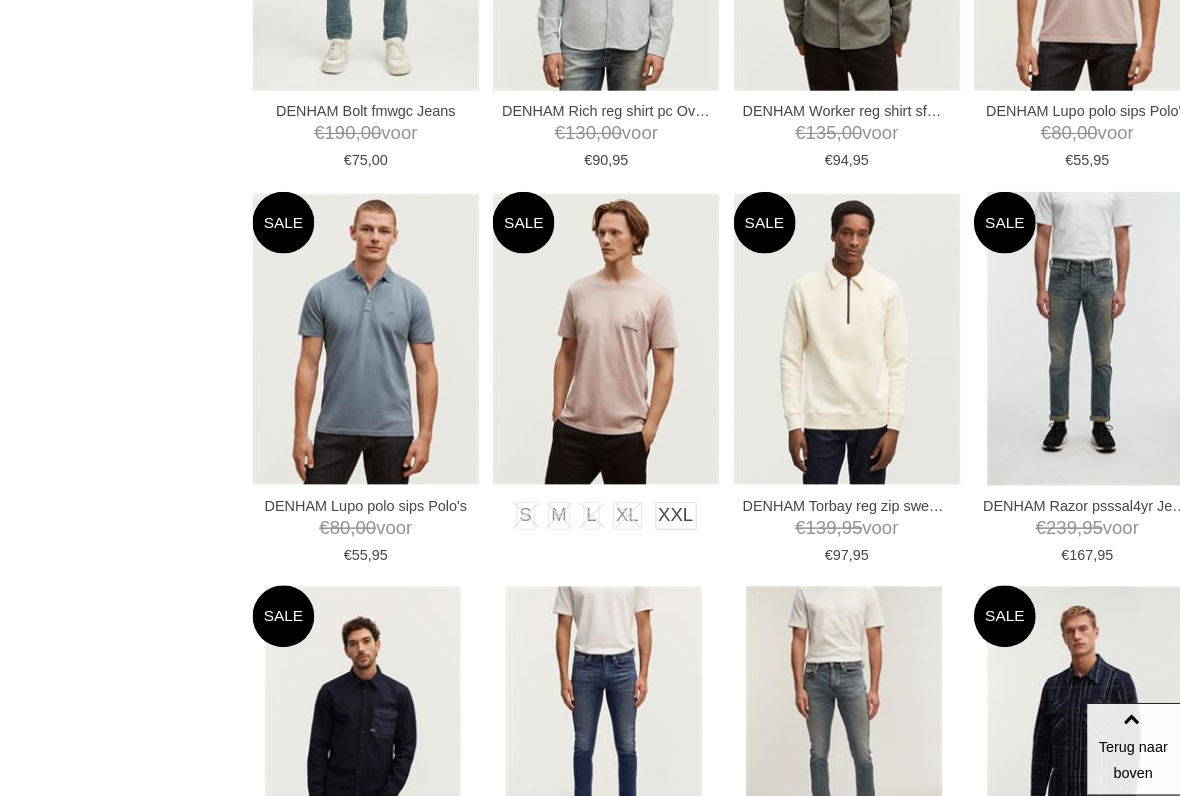 click at bounding box center [588, 329] 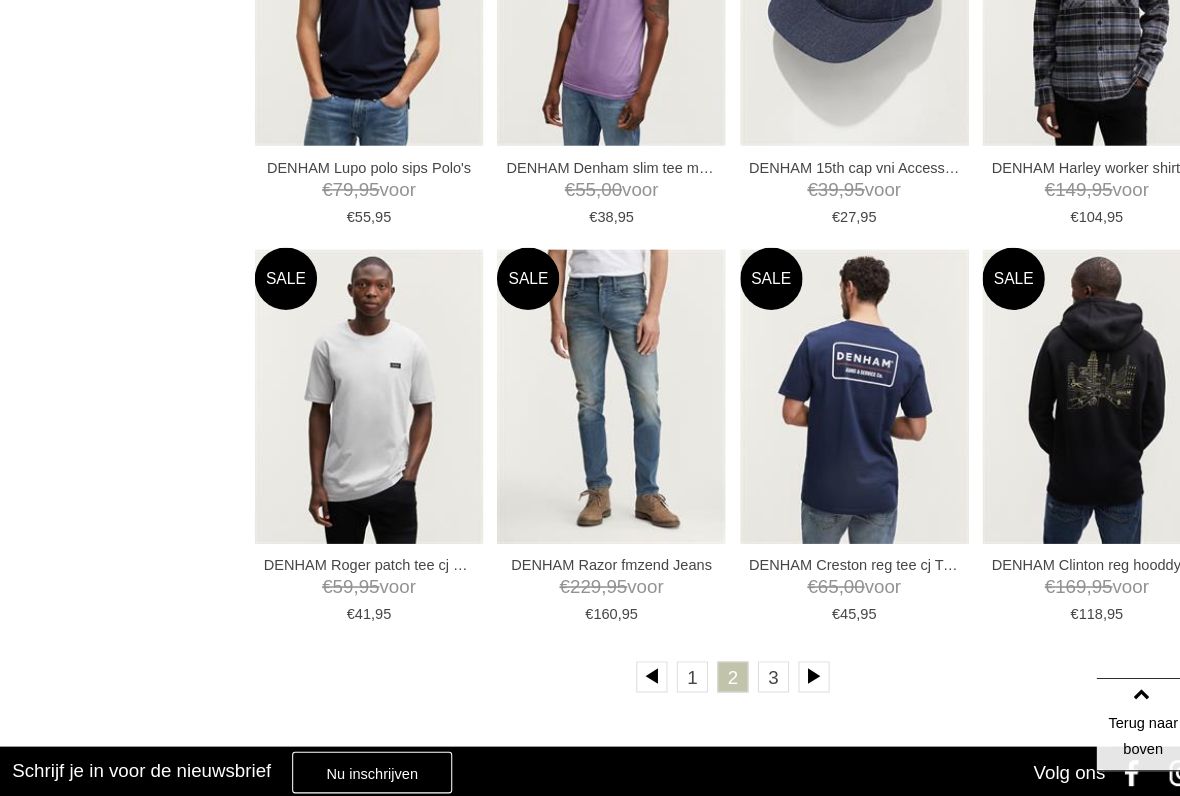 scroll, scrollTop: 3531, scrollLeft: 0, axis: vertical 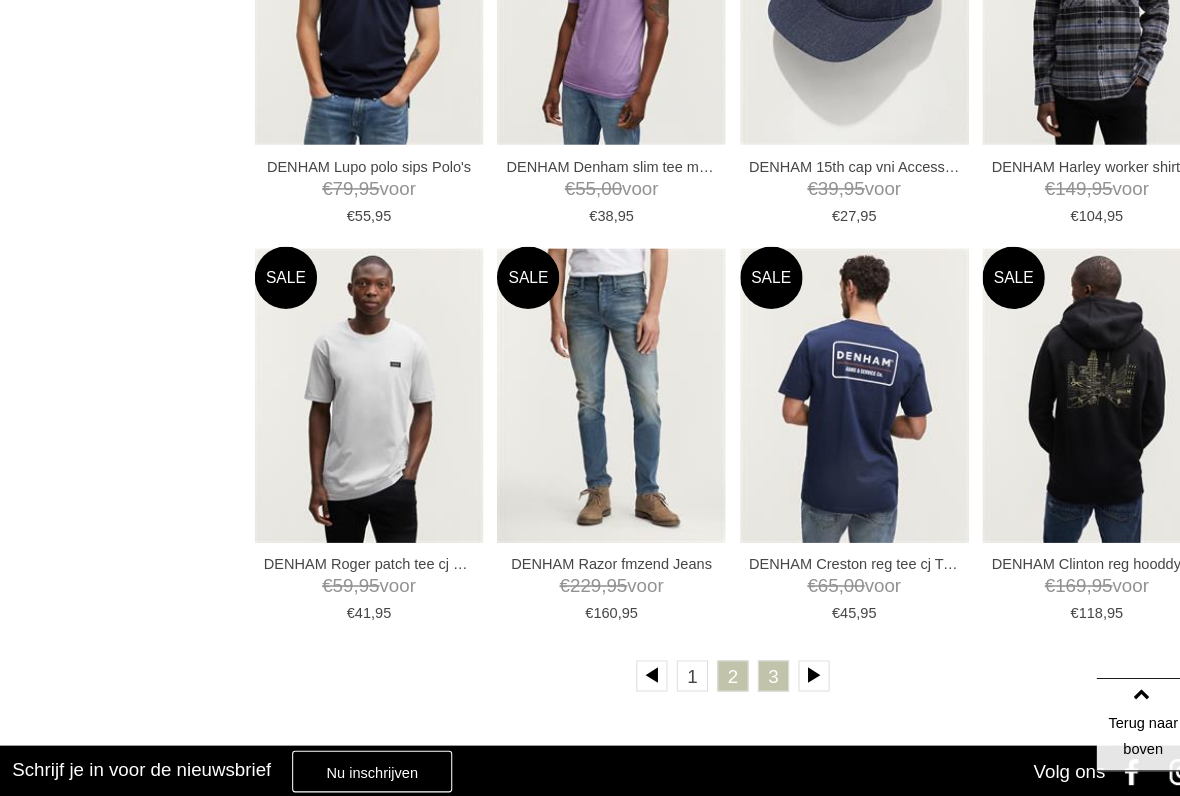 click on "3" at bounding box center (744, 680) 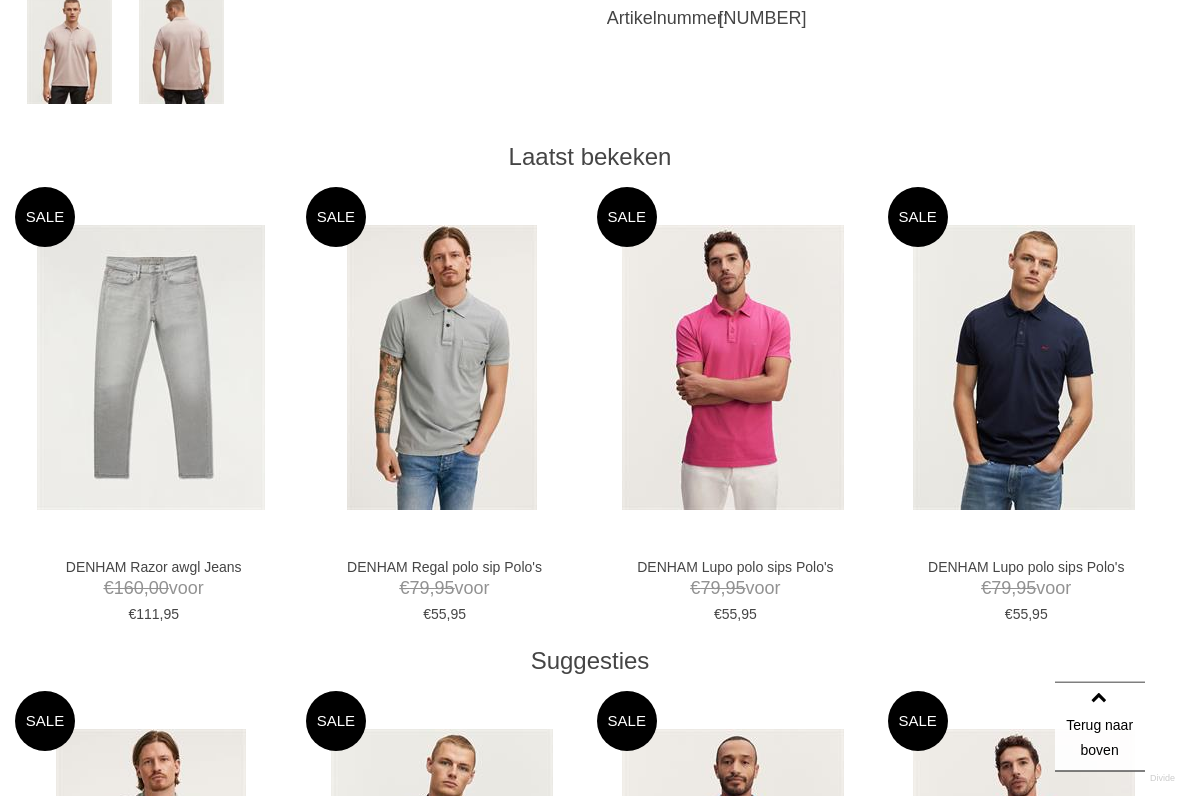 scroll, scrollTop: 915, scrollLeft: 0, axis: vertical 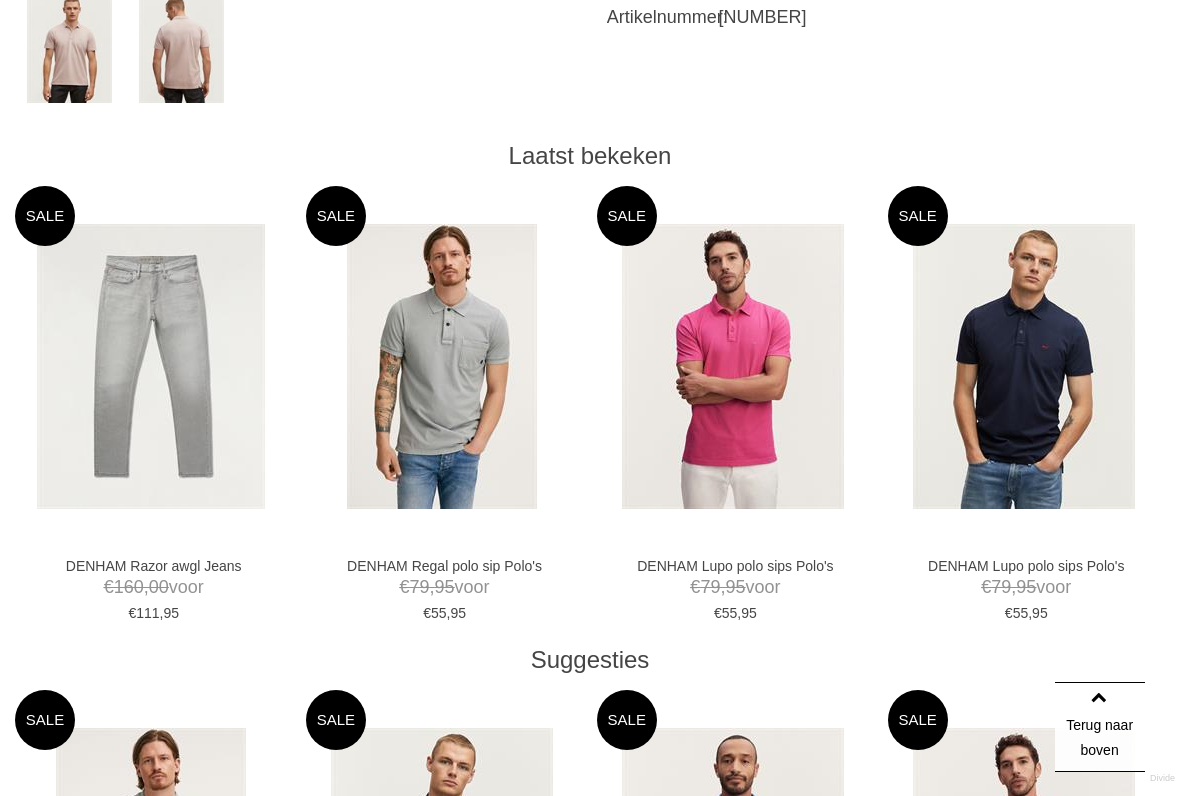 click at bounding box center [442, 366] 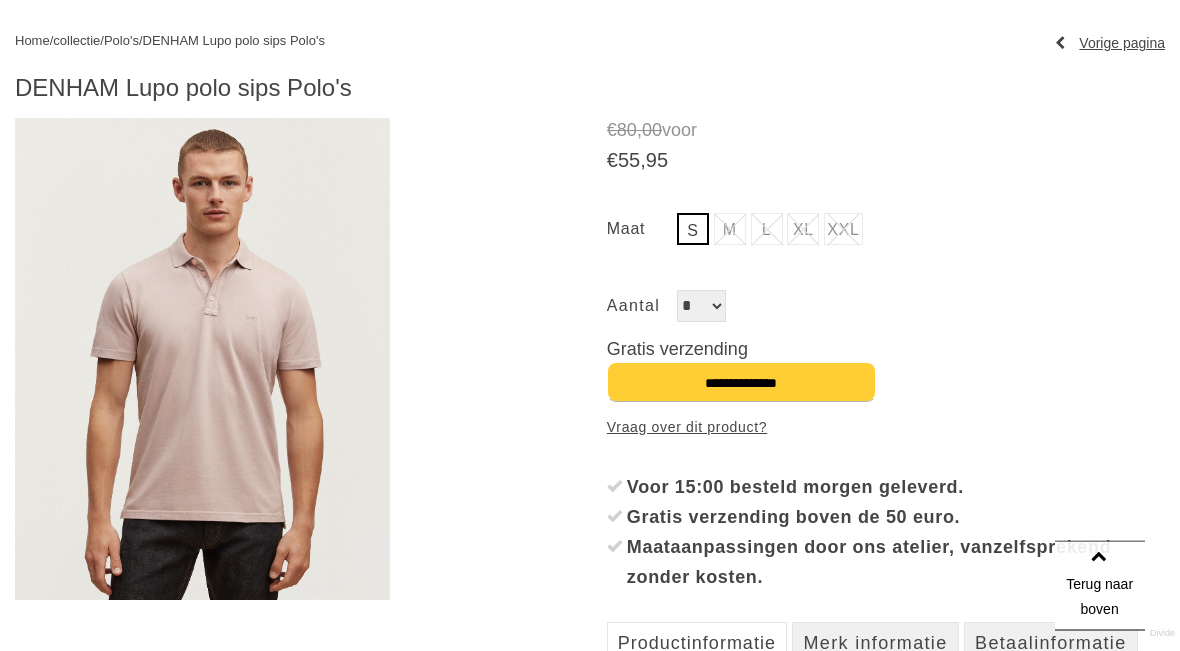 scroll, scrollTop: 0, scrollLeft: 0, axis: both 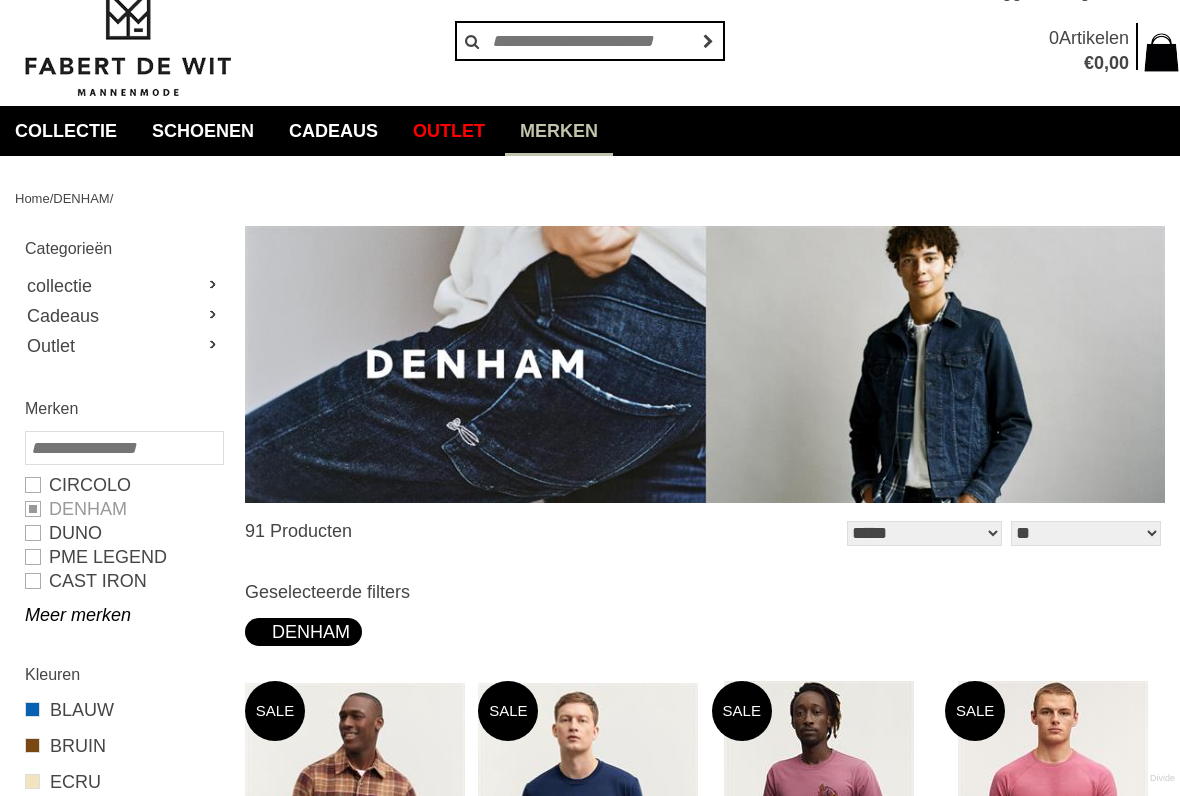 click on "Merken" at bounding box center [559, 131] 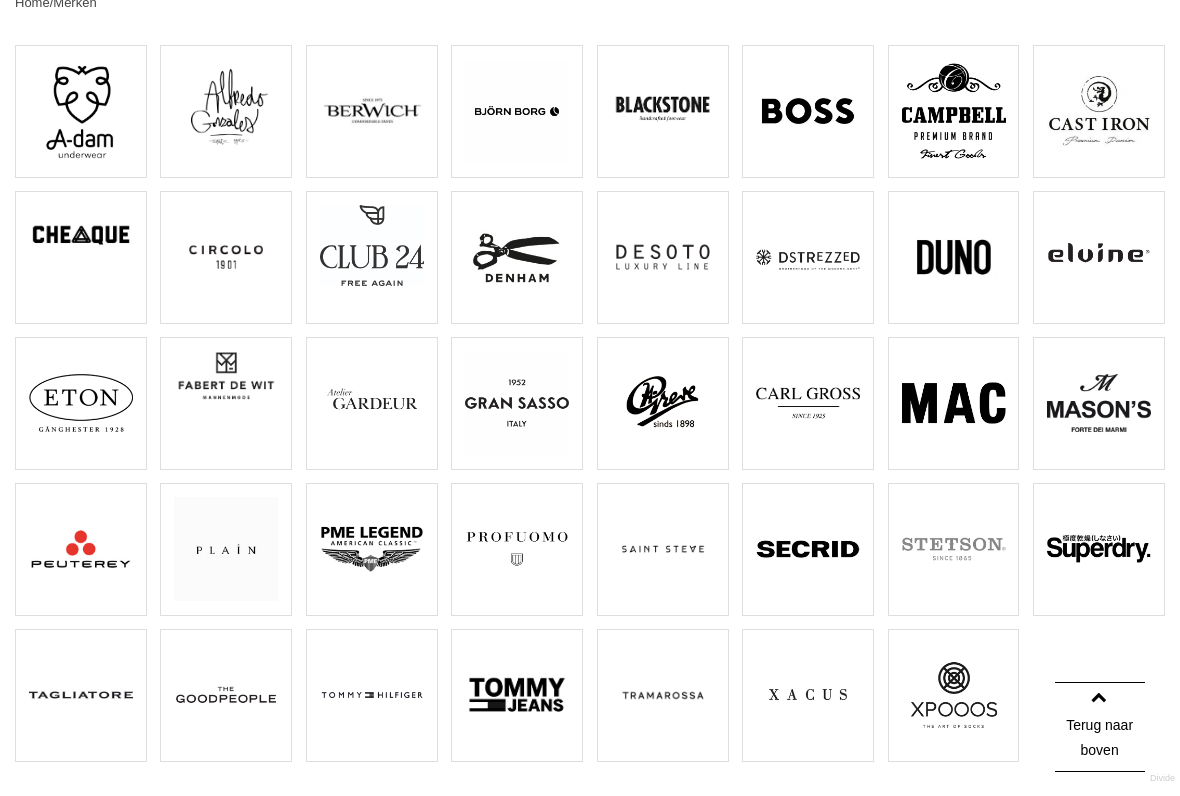 scroll, scrollTop: 253, scrollLeft: 0, axis: vertical 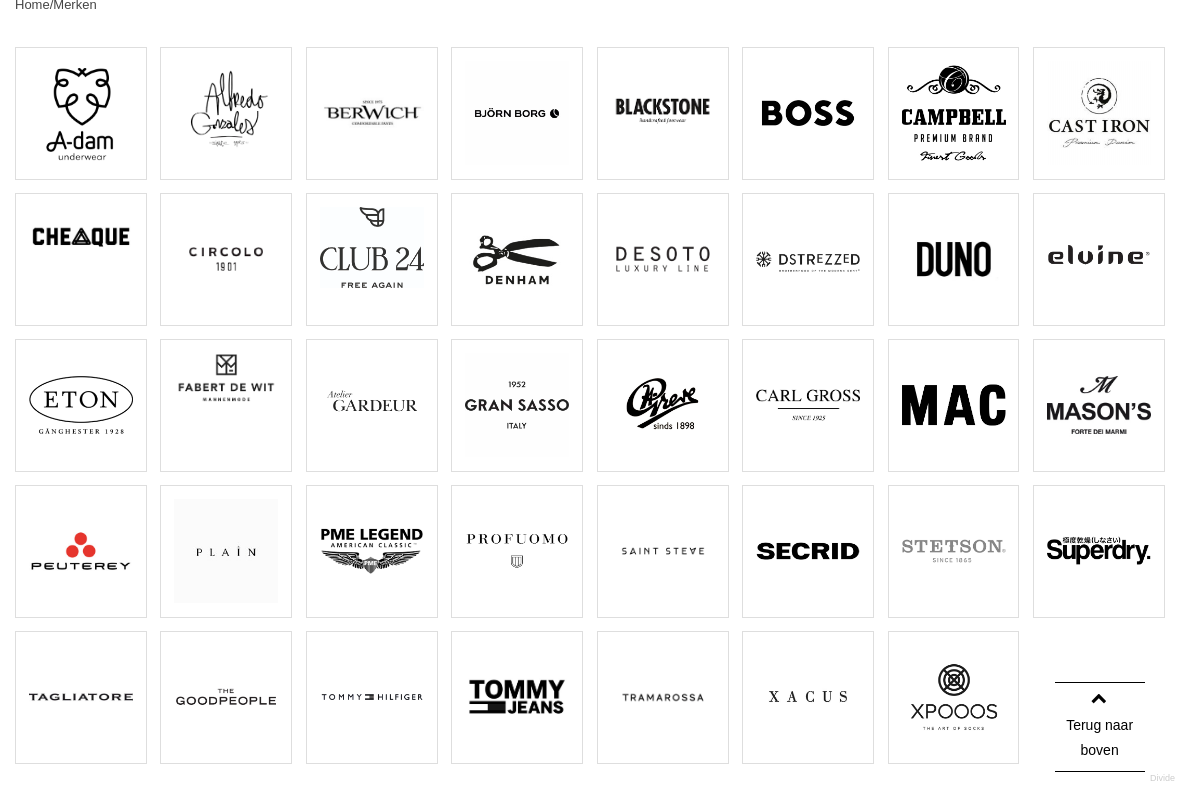 click at bounding box center [1099, 113] 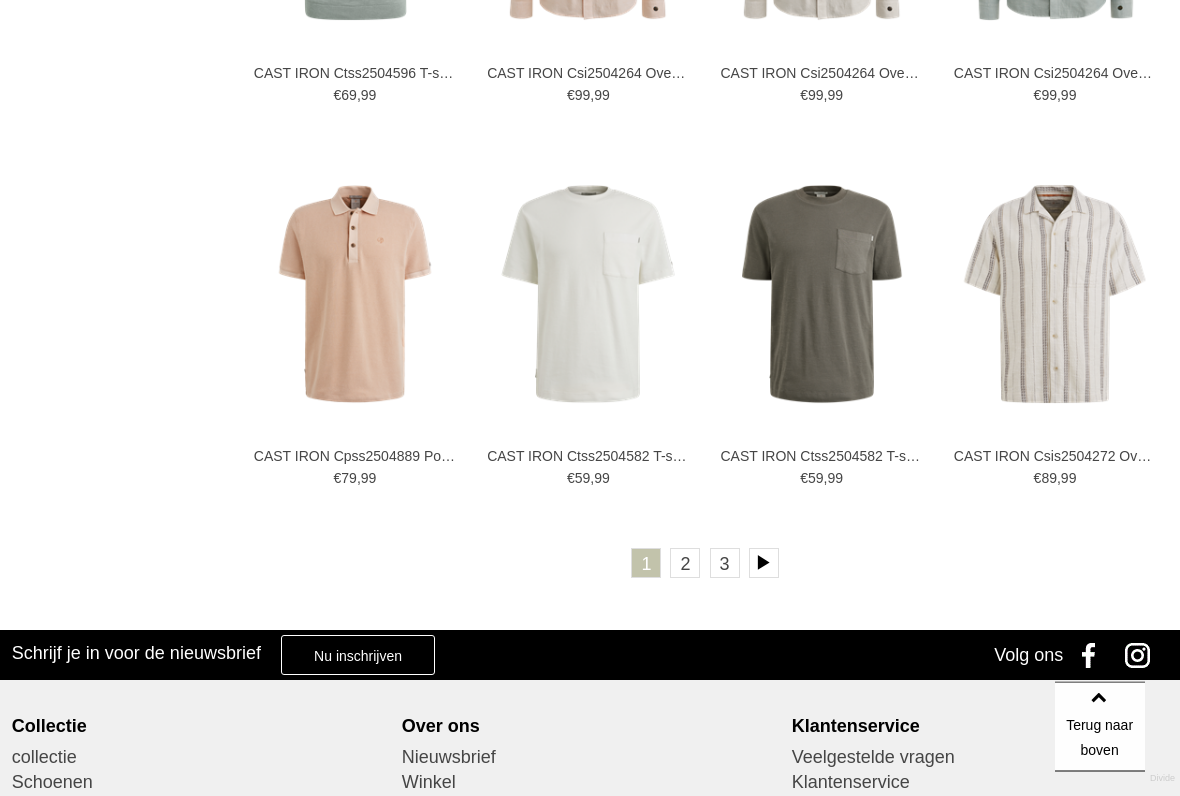 scroll, scrollTop: 3672, scrollLeft: 0, axis: vertical 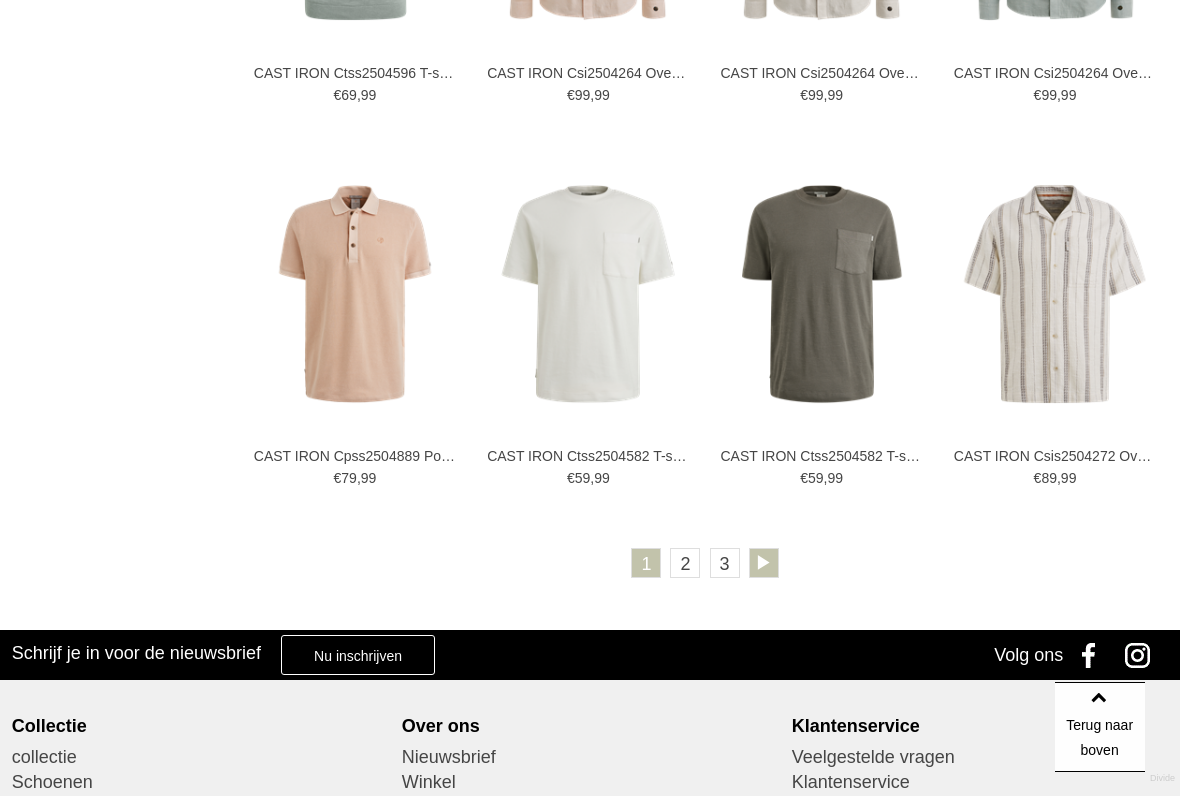 click at bounding box center (764, 563) 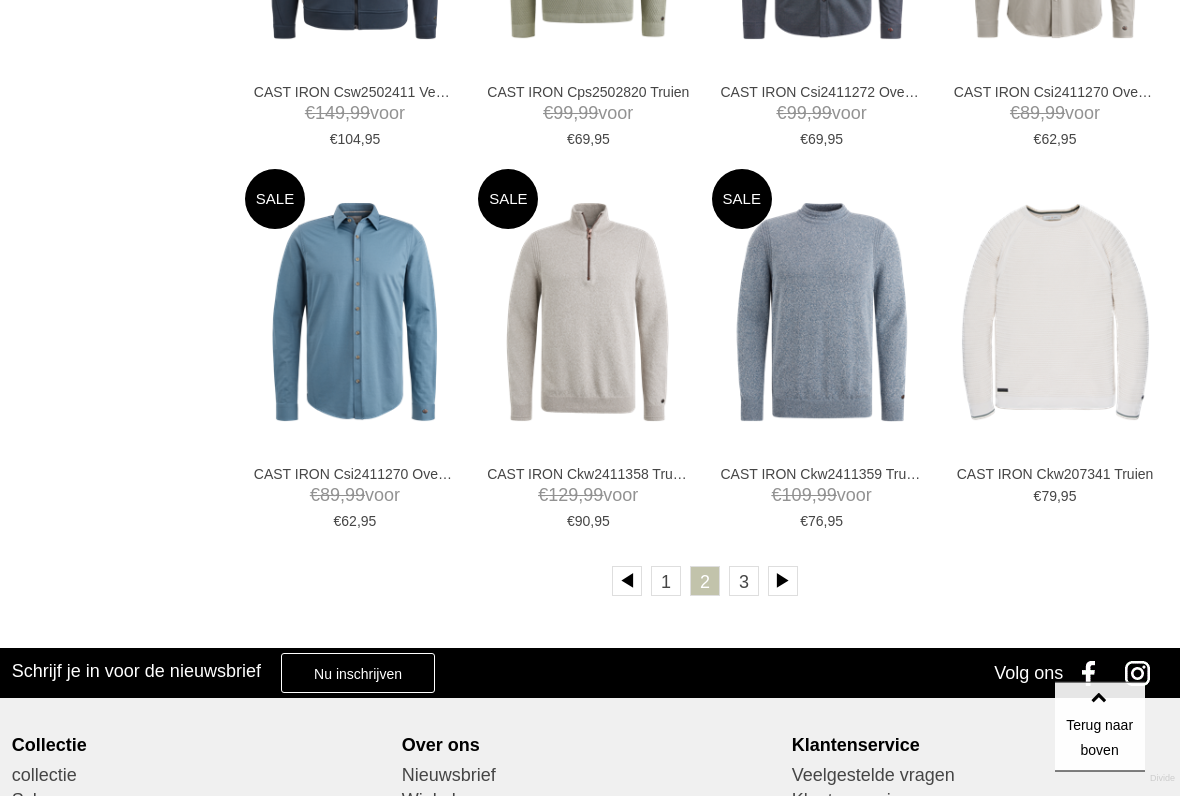 scroll, scrollTop: 3627, scrollLeft: 0, axis: vertical 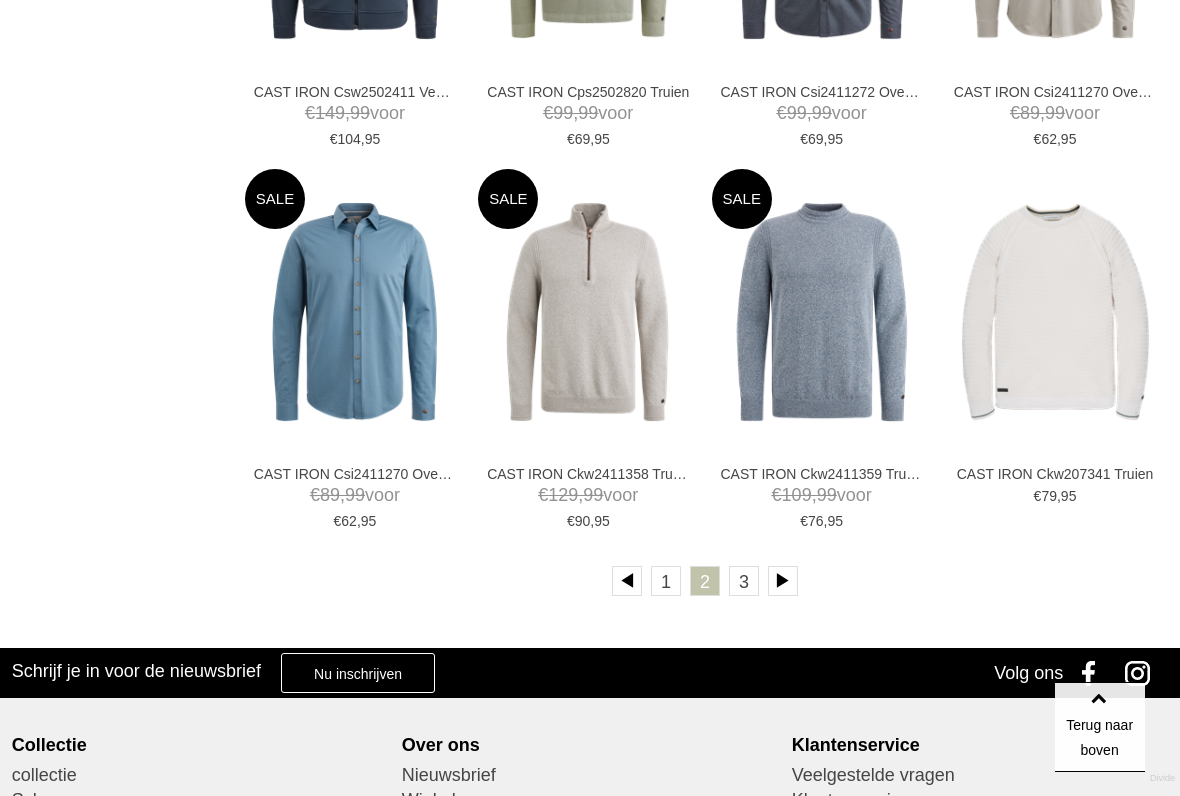 click on "3" at bounding box center [744, 581] 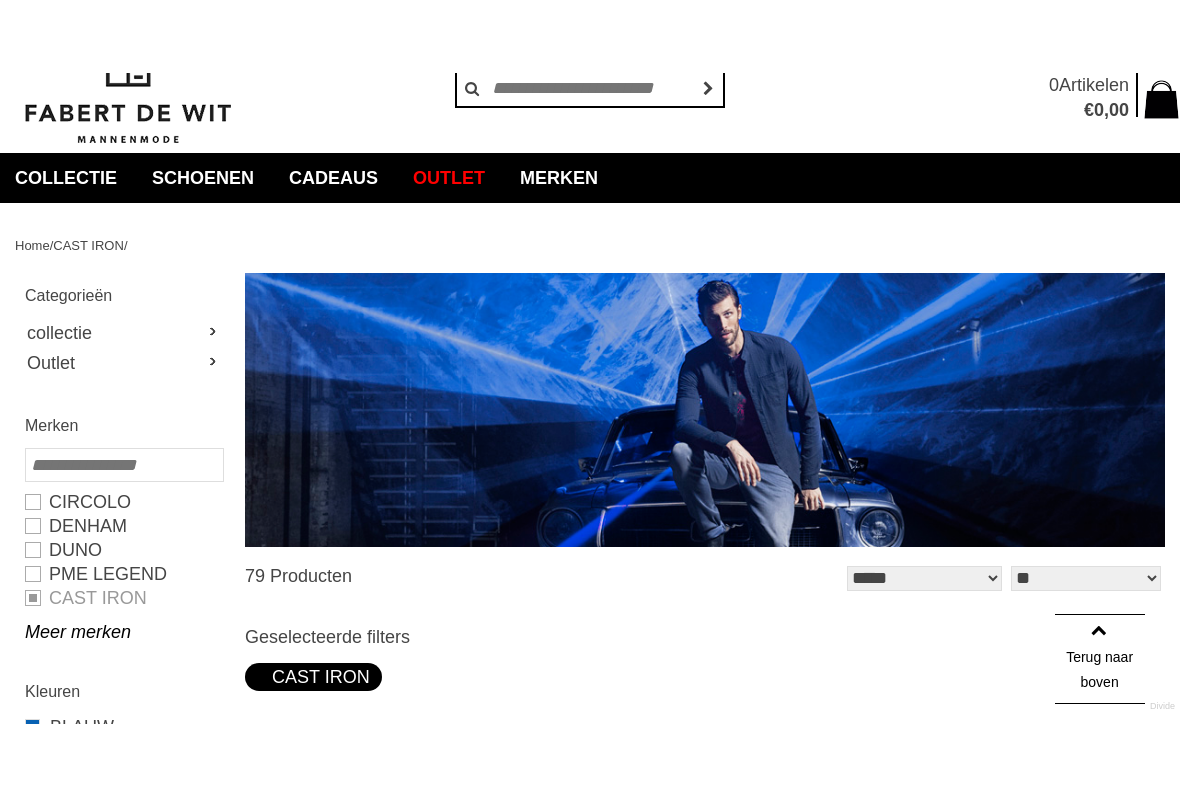 scroll, scrollTop: 0, scrollLeft: 0, axis: both 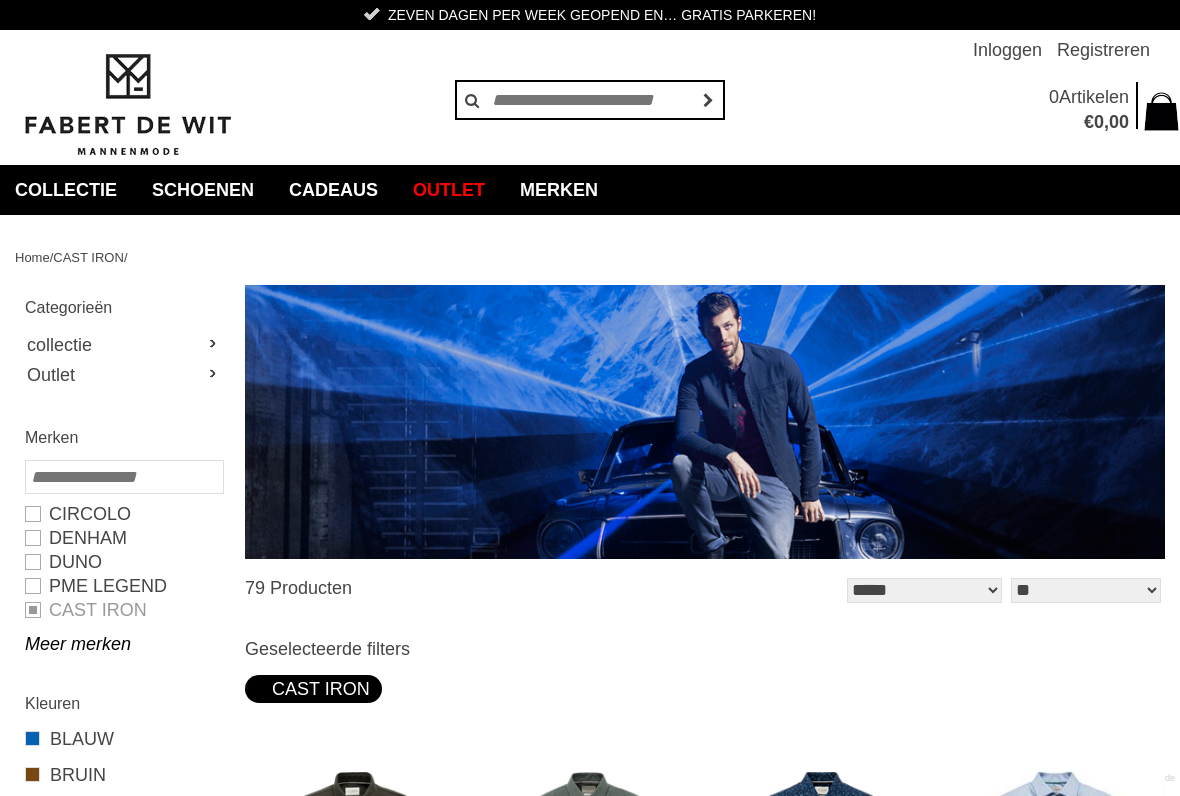 click on "Merken" at bounding box center (559, 190) 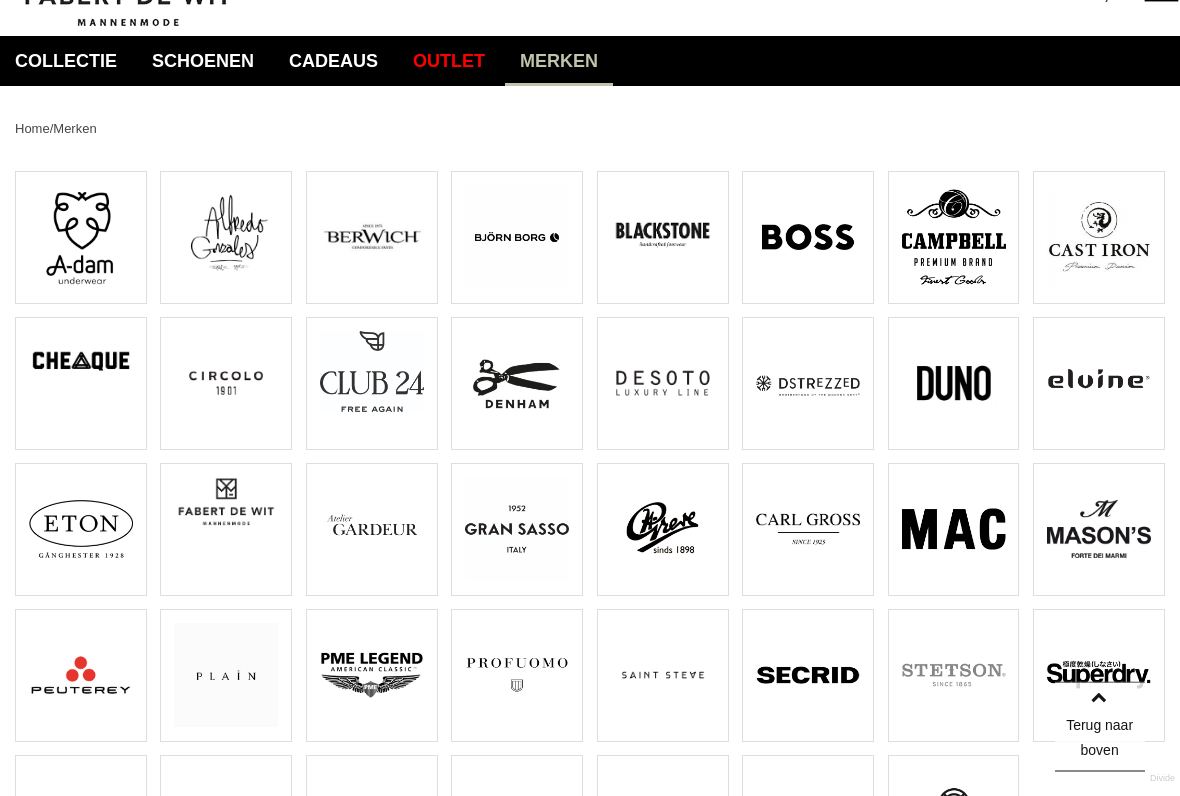 scroll, scrollTop: 131, scrollLeft: 0, axis: vertical 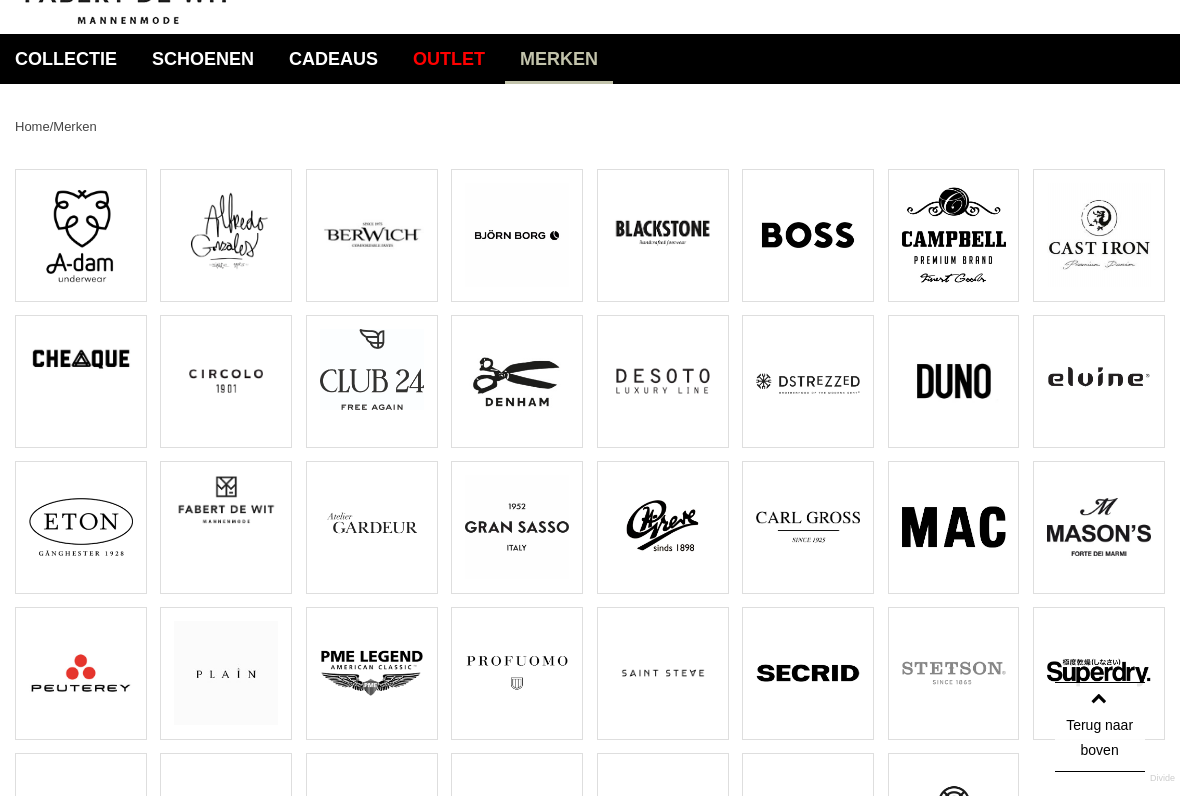 click at bounding box center [1099, 381] 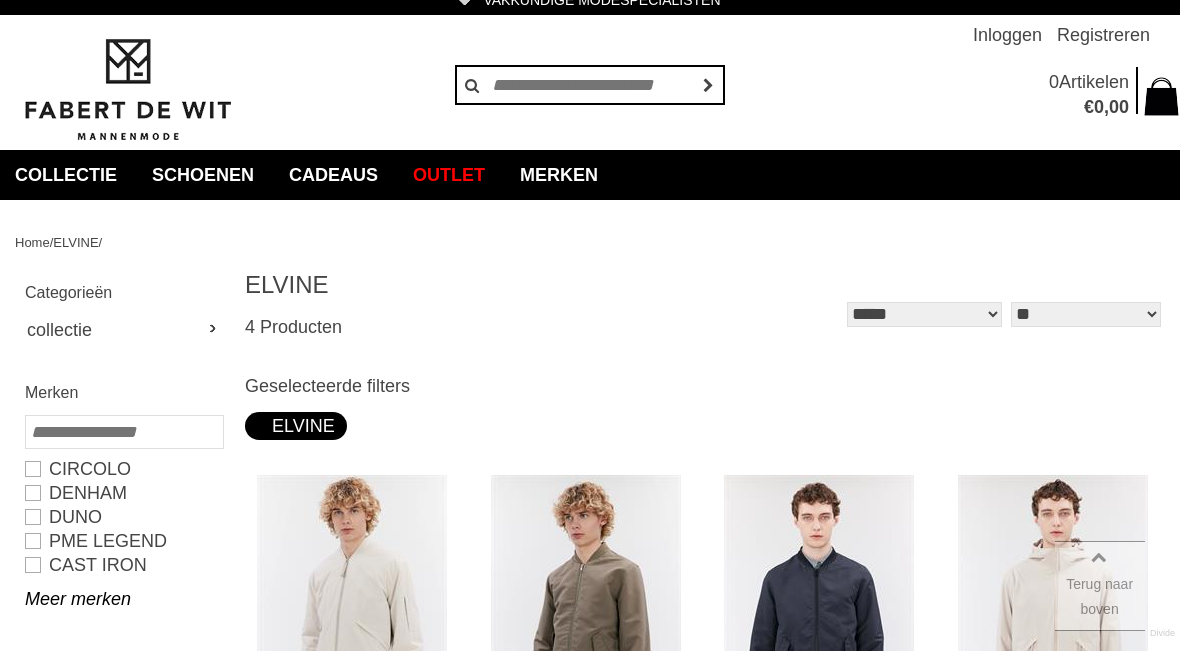 scroll, scrollTop: 0, scrollLeft: 0, axis: both 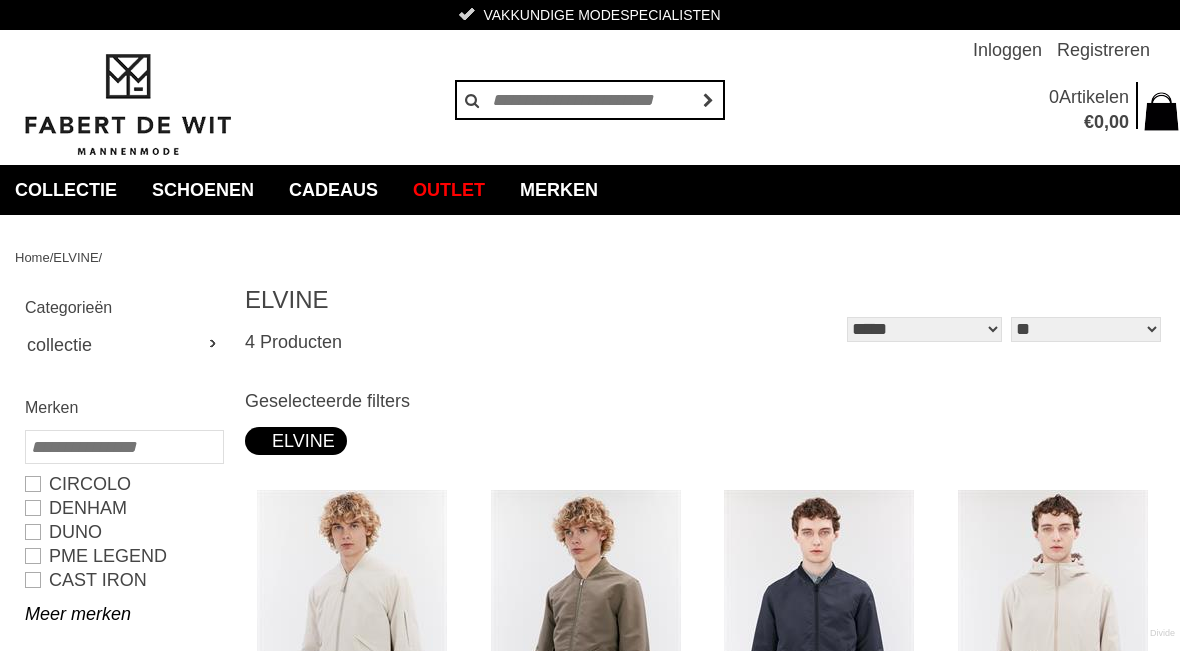 click on "Merken" at bounding box center (559, 190) 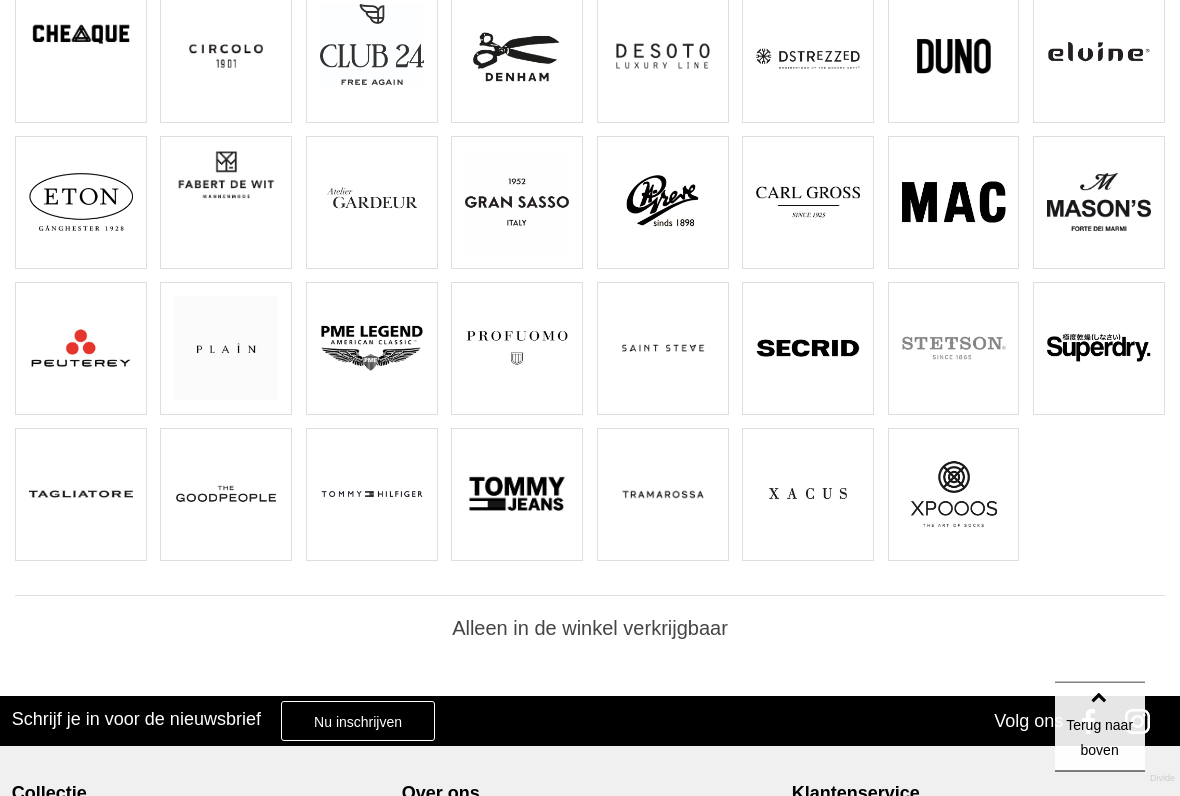 scroll, scrollTop: 456, scrollLeft: 0, axis: vertical 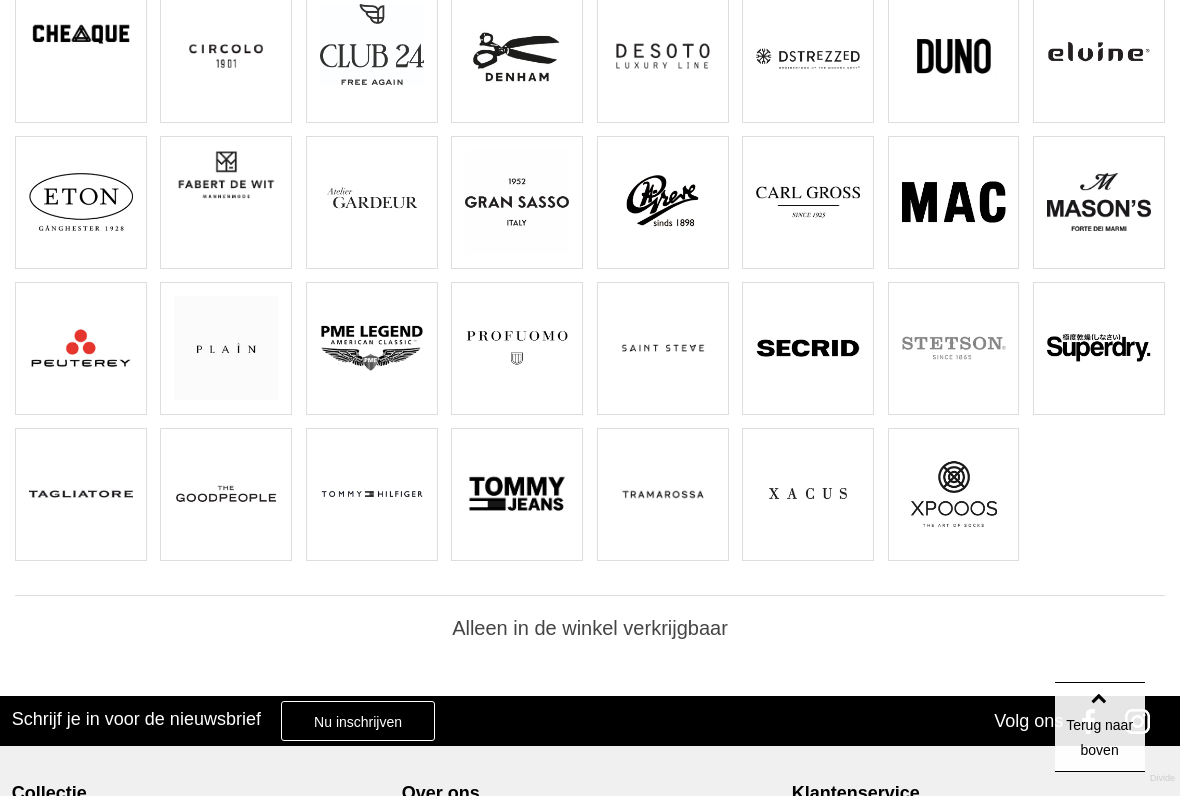 click at bounding box center (372, 348) 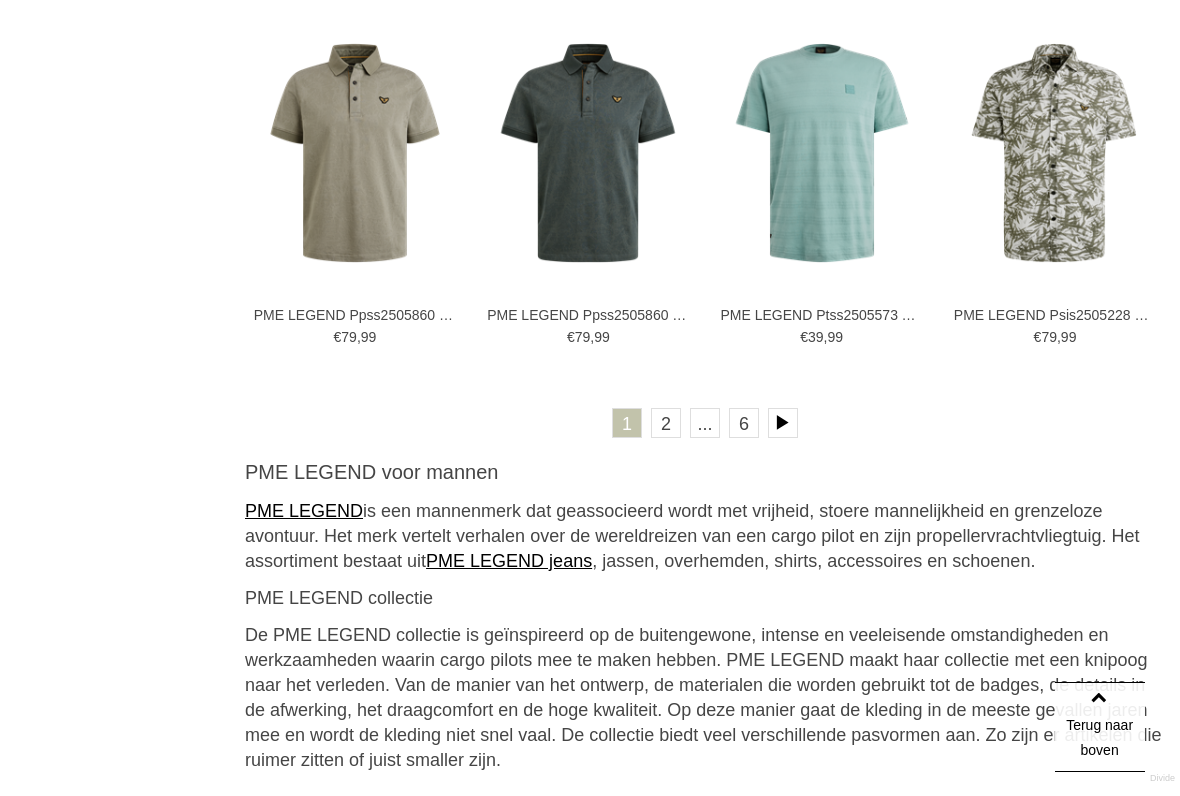 scroll, scrollTop: 3852, scrollLeft: 0, axis: vertical 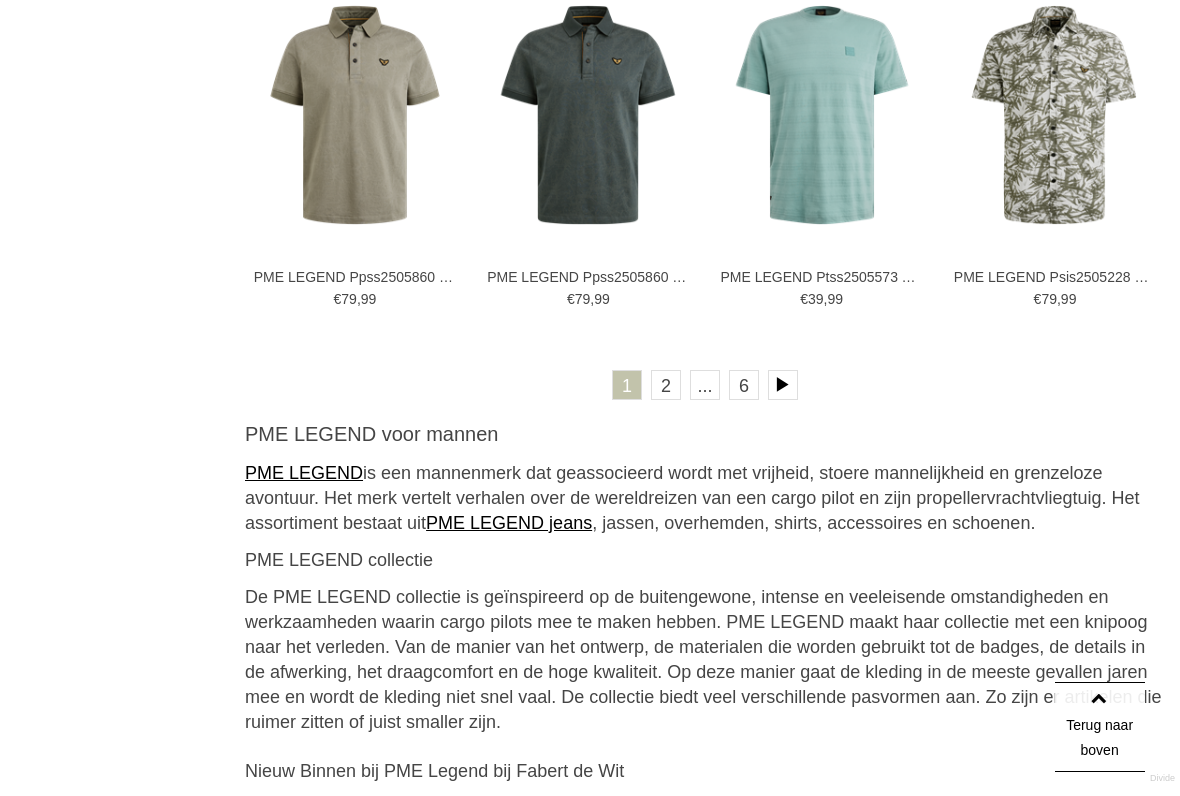 click at bounding box center [783, 385] 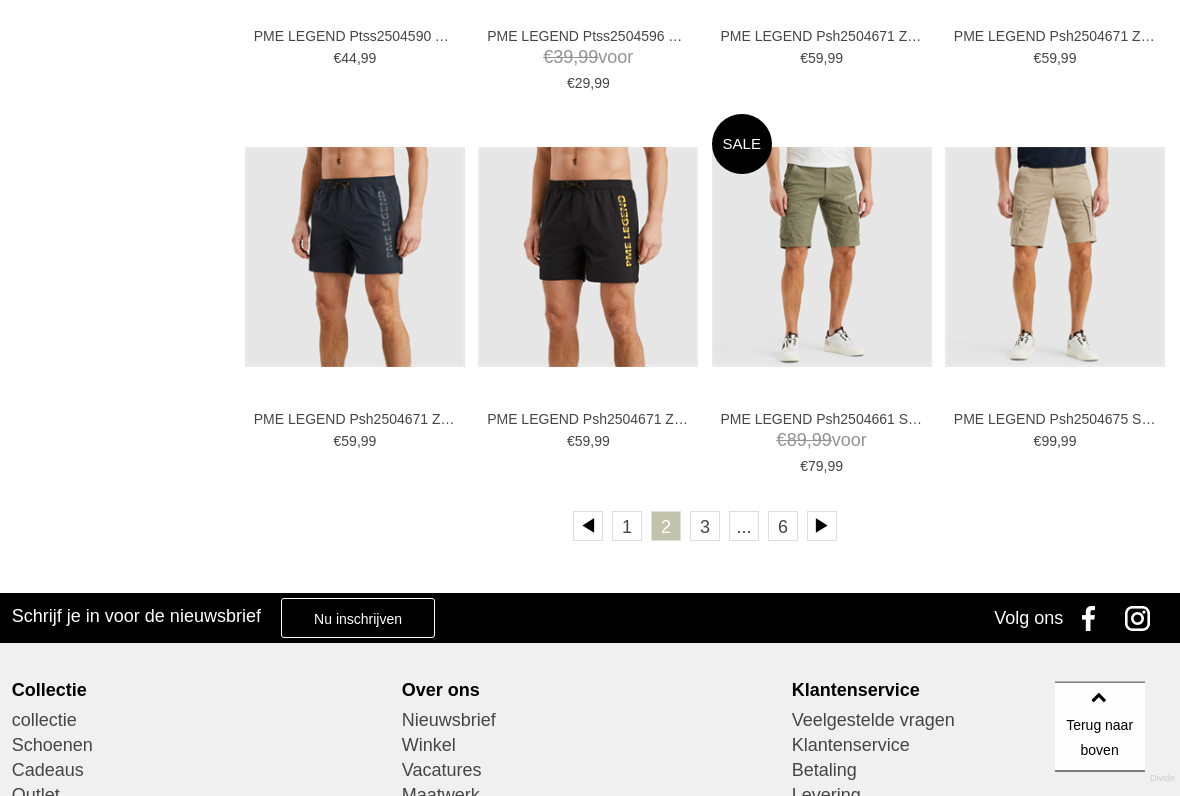 scroll, scrollTop: 3685, scrollLeft: 0, axis: vertical 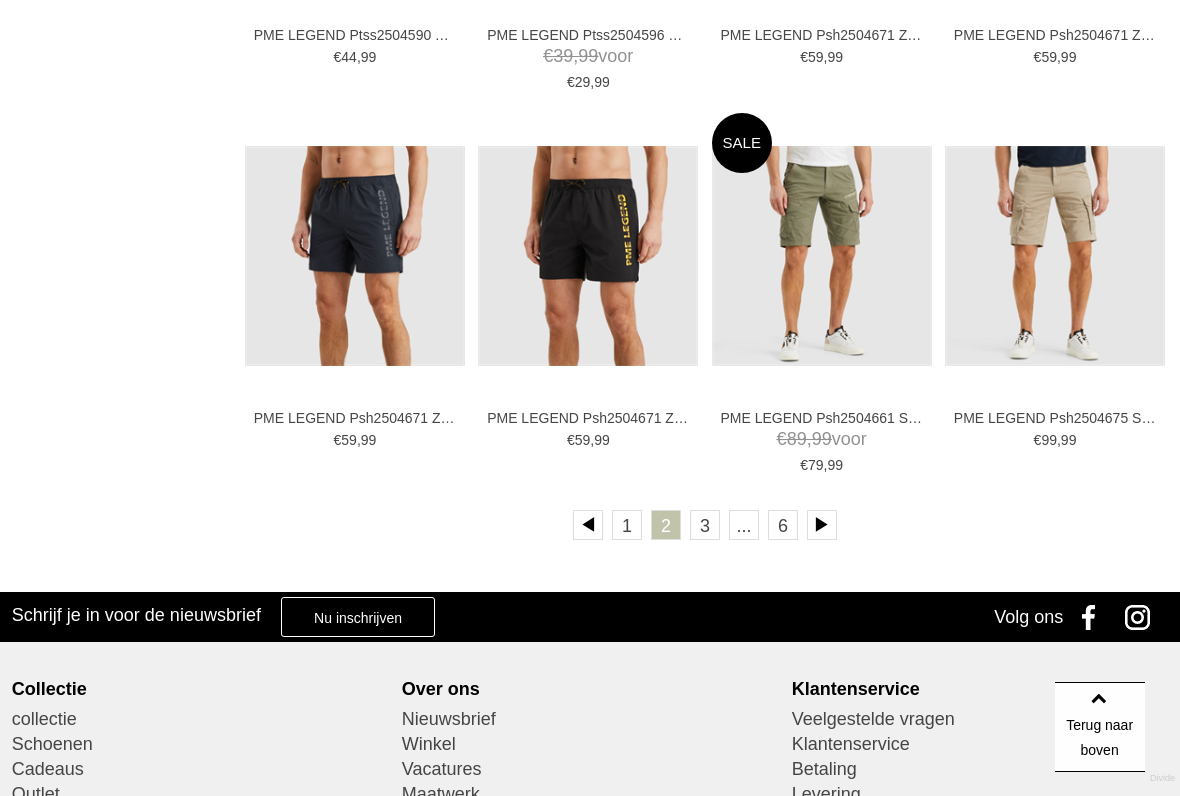 click at bounding box center (822, 525) 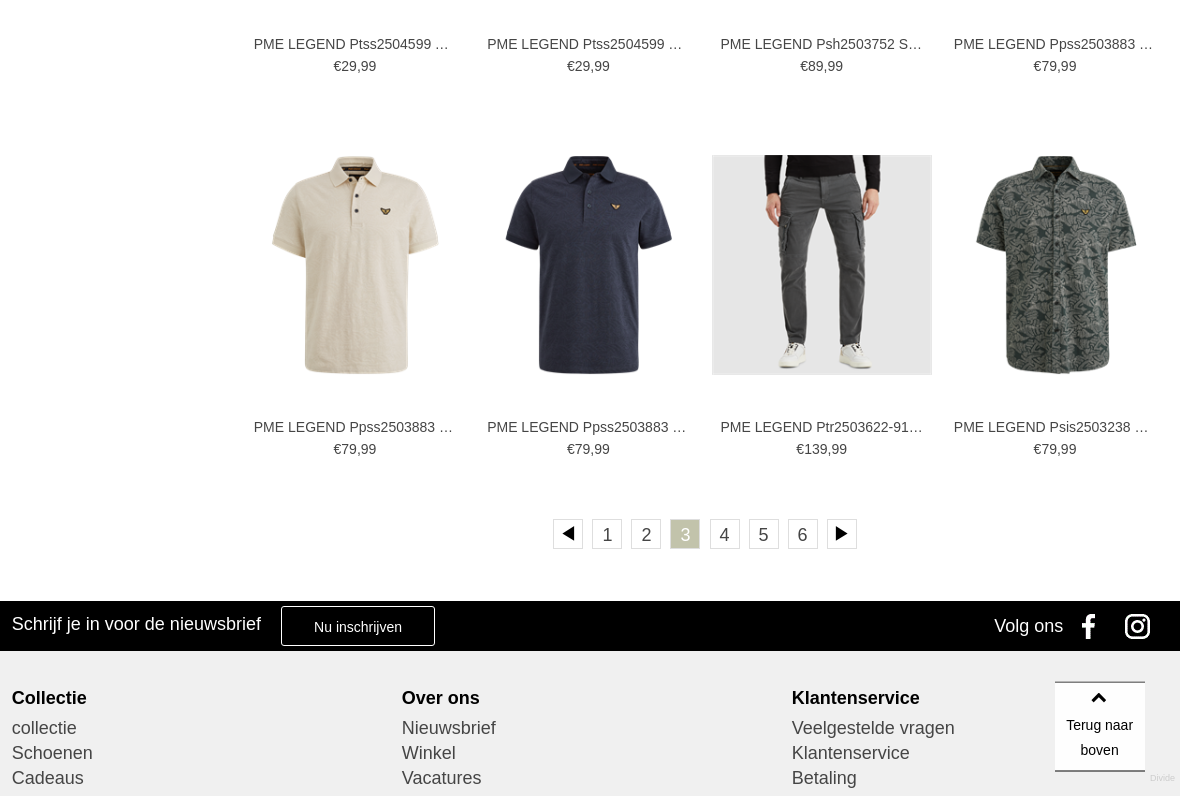 scroll, scrollTop: 3687, scrollLeft: 0, axis: vertical 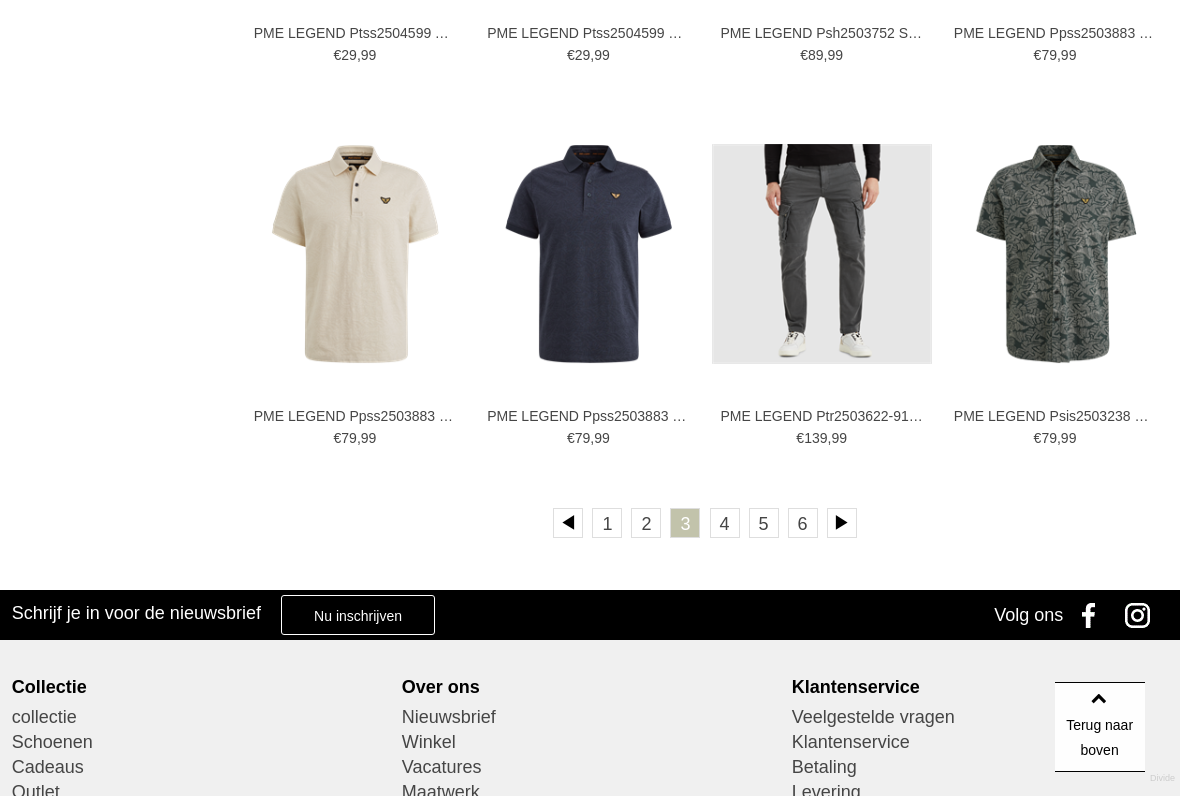 click at bounding box center (842, 523) 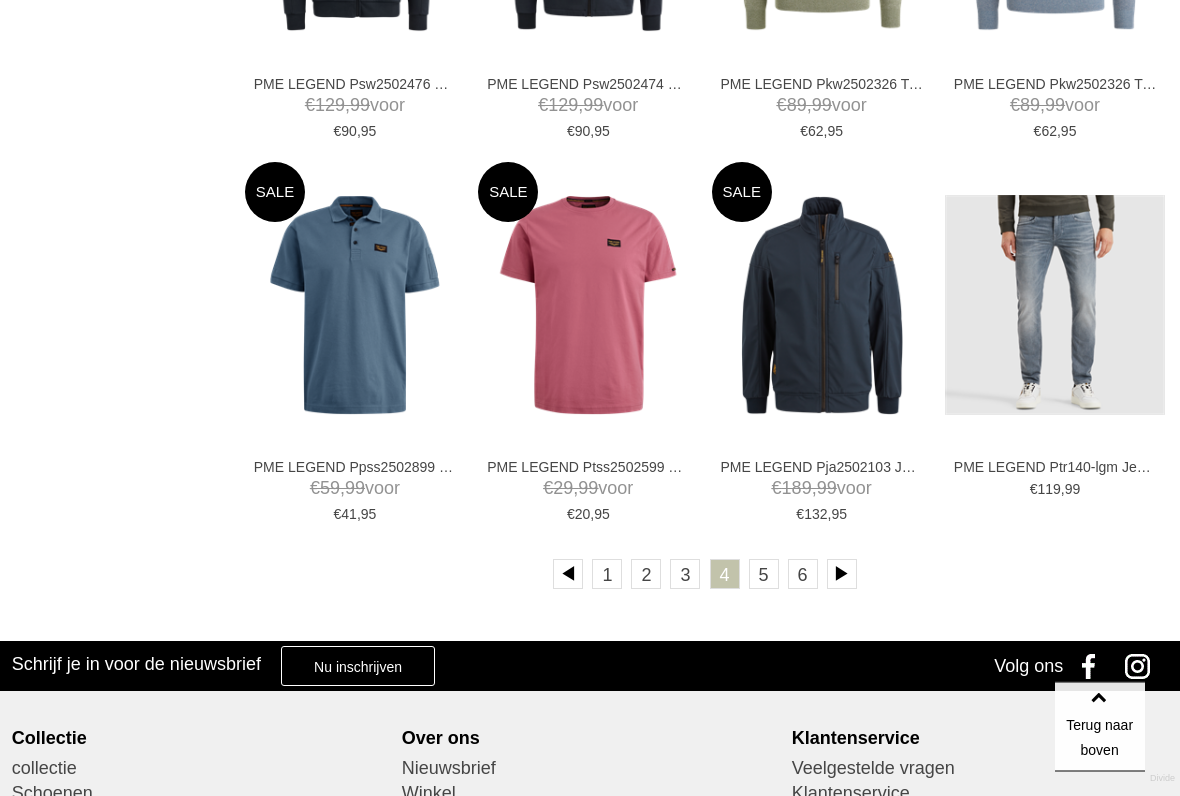 scroll, scrollTop: 3636, scrollLeft: 0, axis: vertical 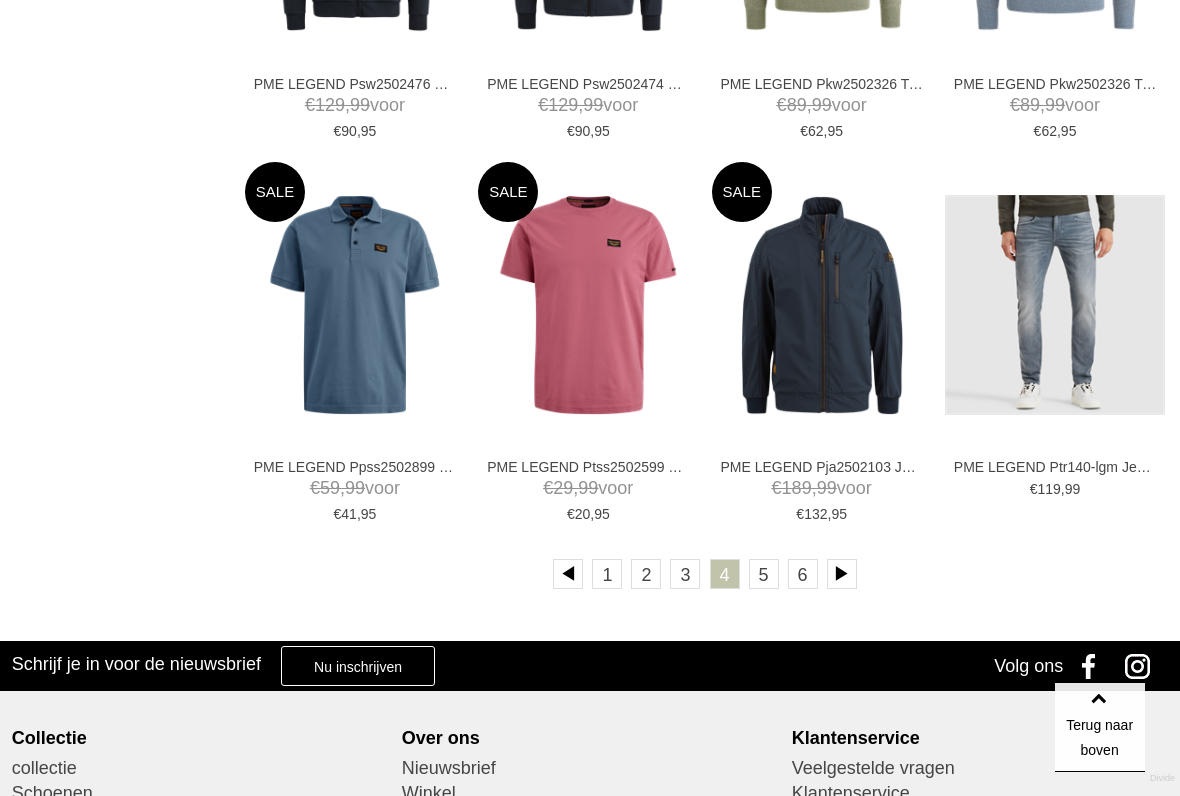 click on "5" at bounding box center (764, 574) 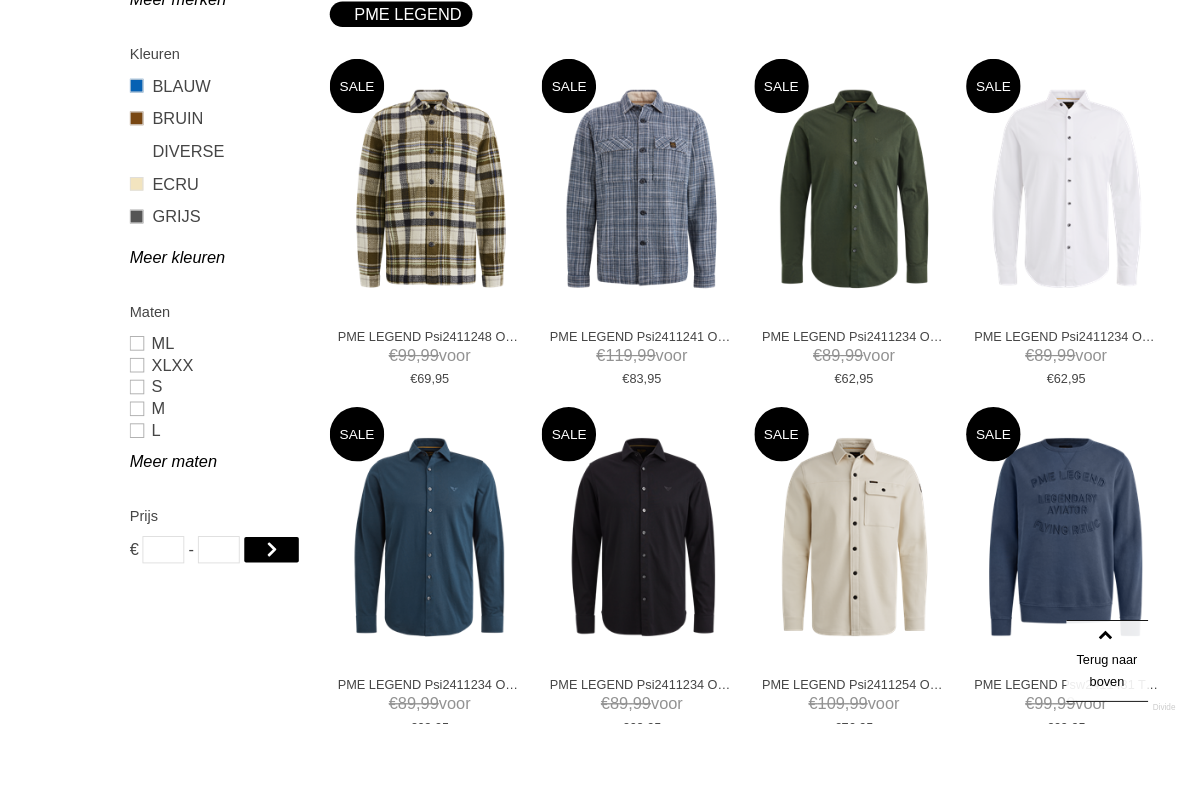 scroll, scrollTop: 825, scrollLeft: 0, axis: vertical 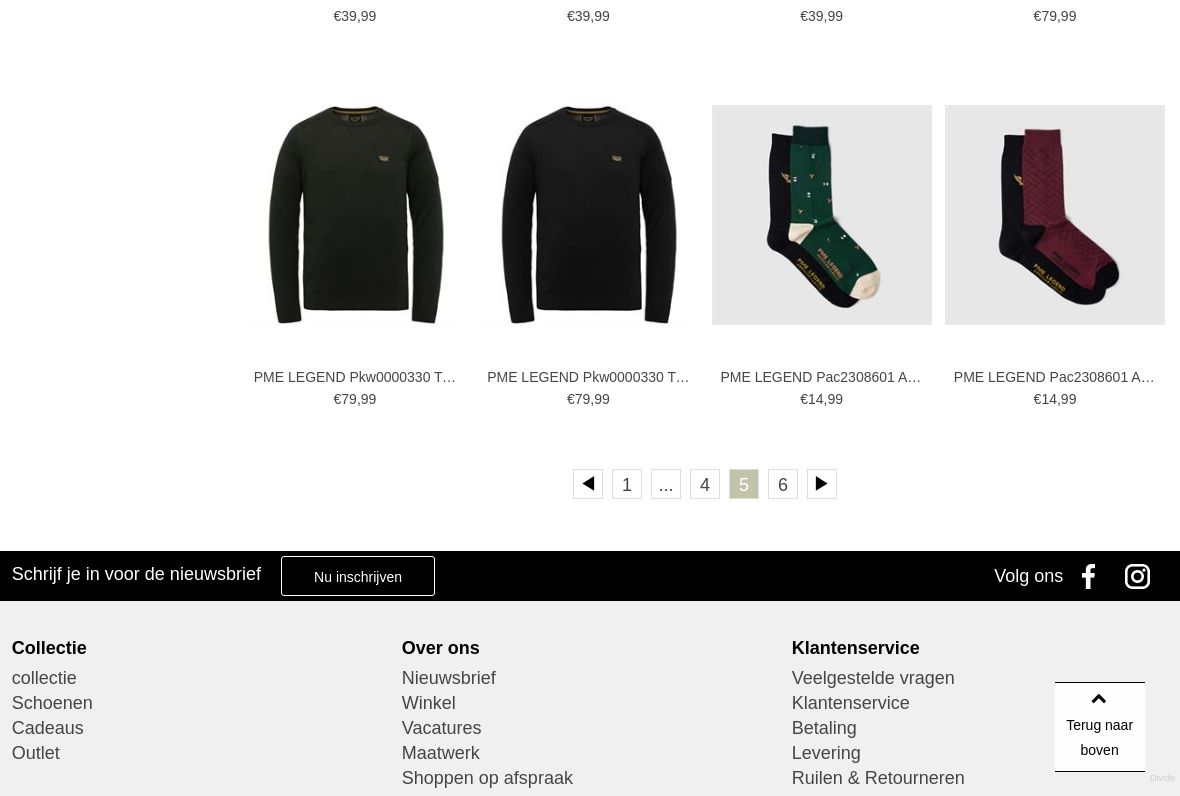 click on "6" at bounding box center (783, 484) 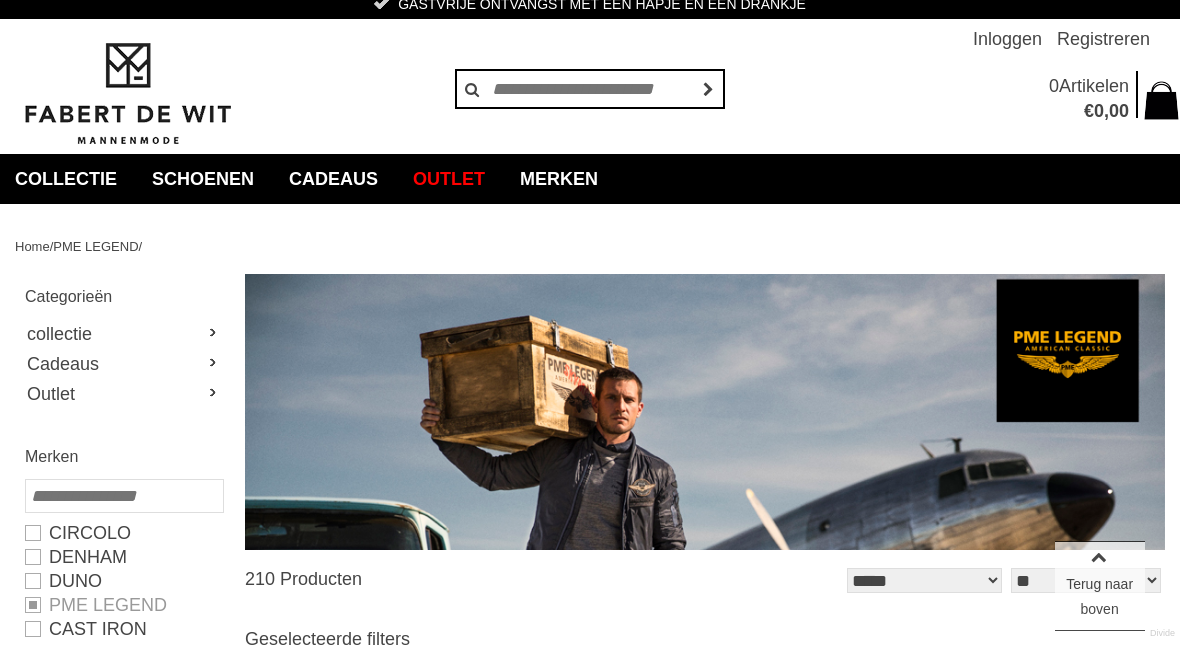 scroll, scrollTop: 0, scrollLeft: 0, axis: both 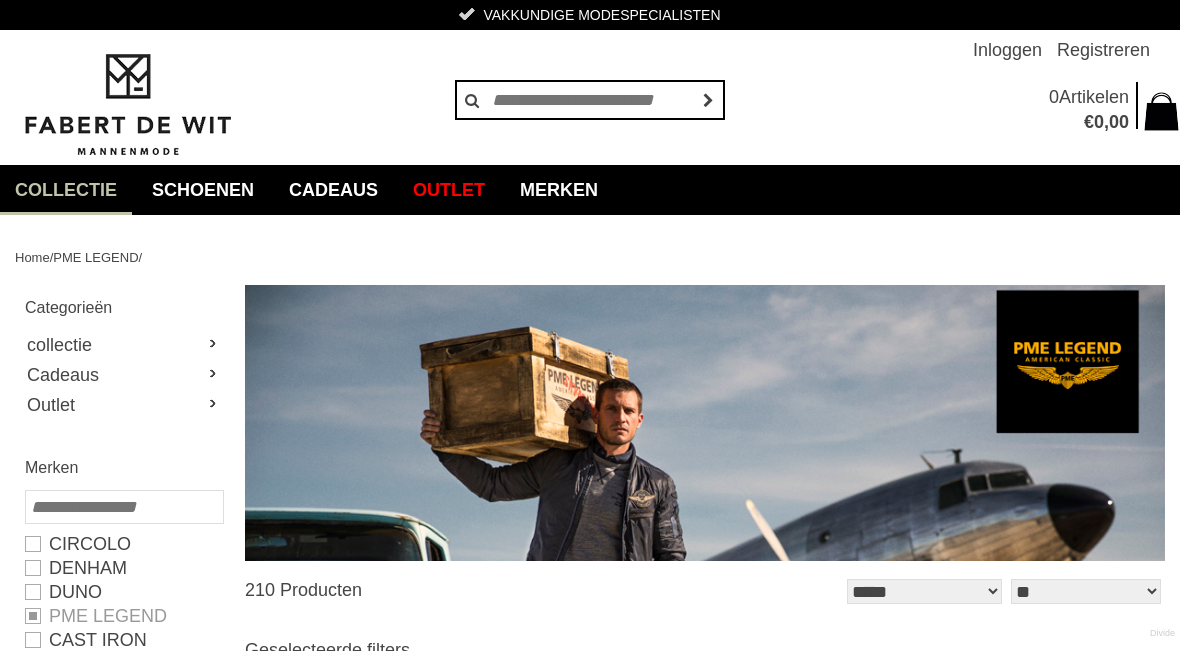 click on "T-shirts" at bounding box center [0, 0] 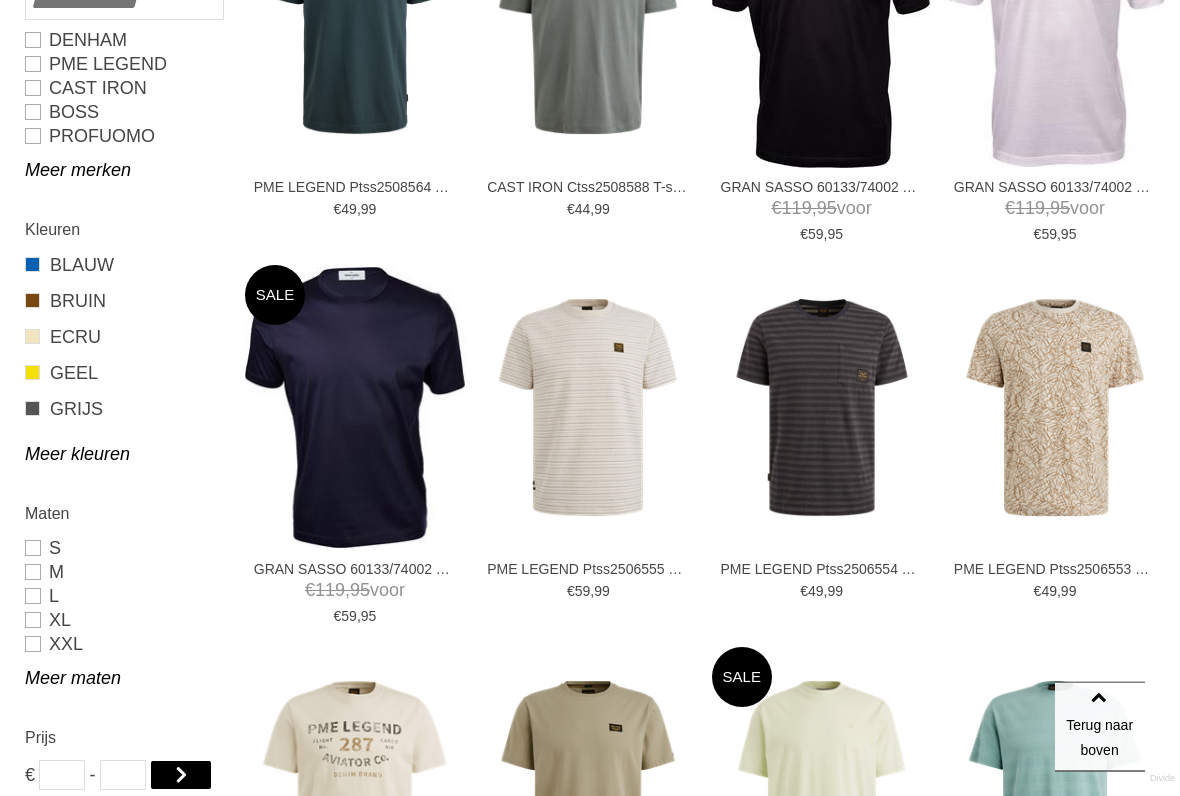 scroll, scrollTop: 873, scrollLeft: 0, axis: vertical 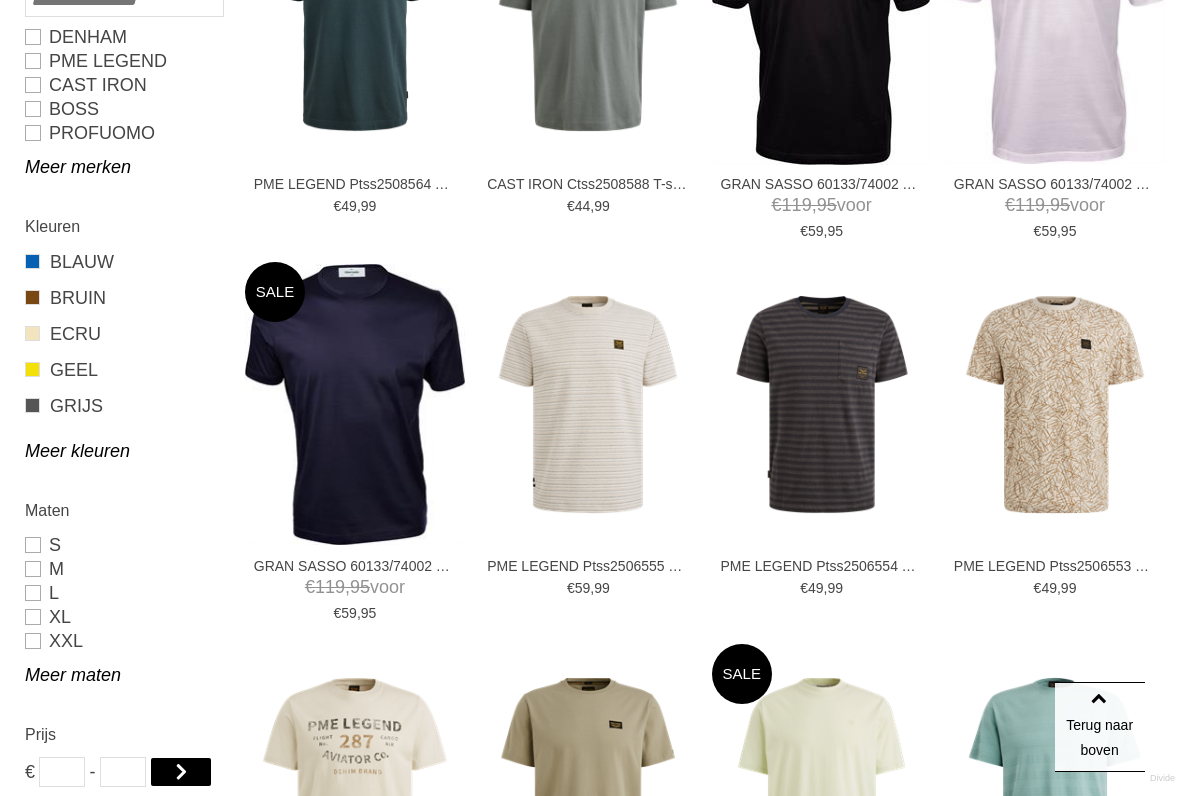 click on "Meer kleuren" at bounding box center [123, 451] 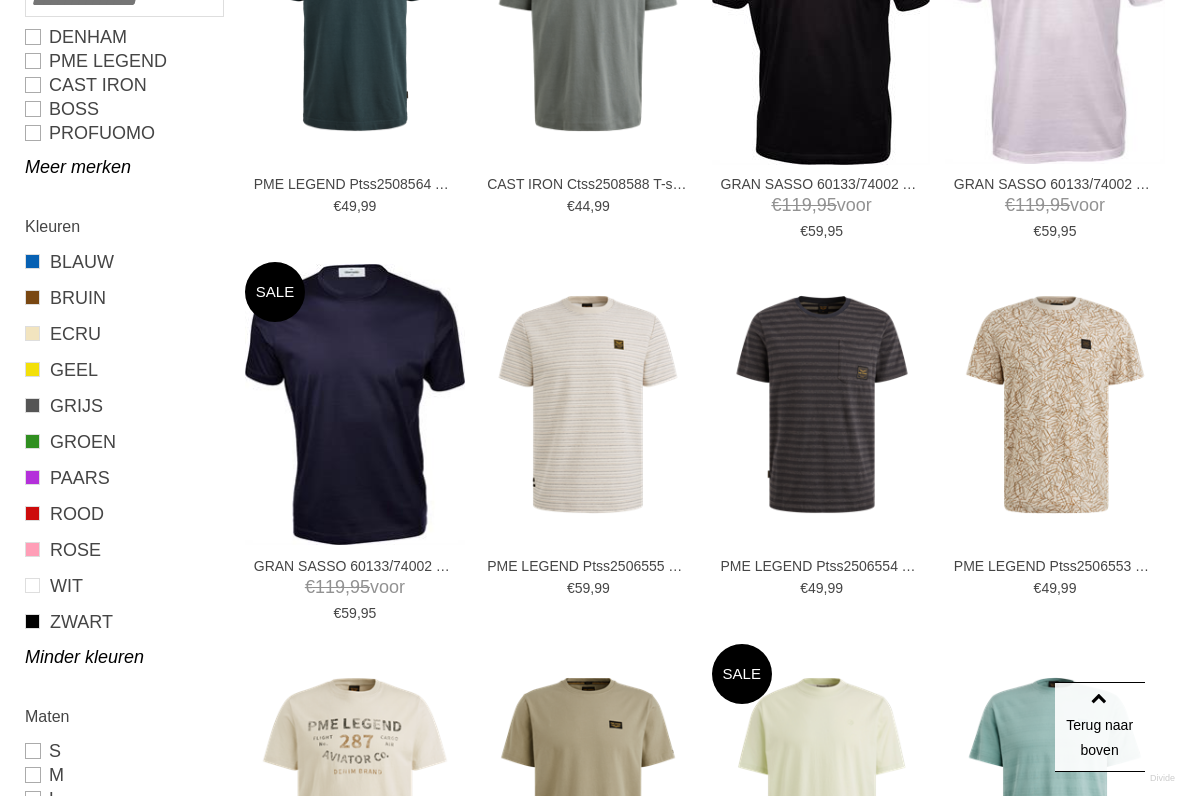 click on "WIT" at bounding box center [123, 586] 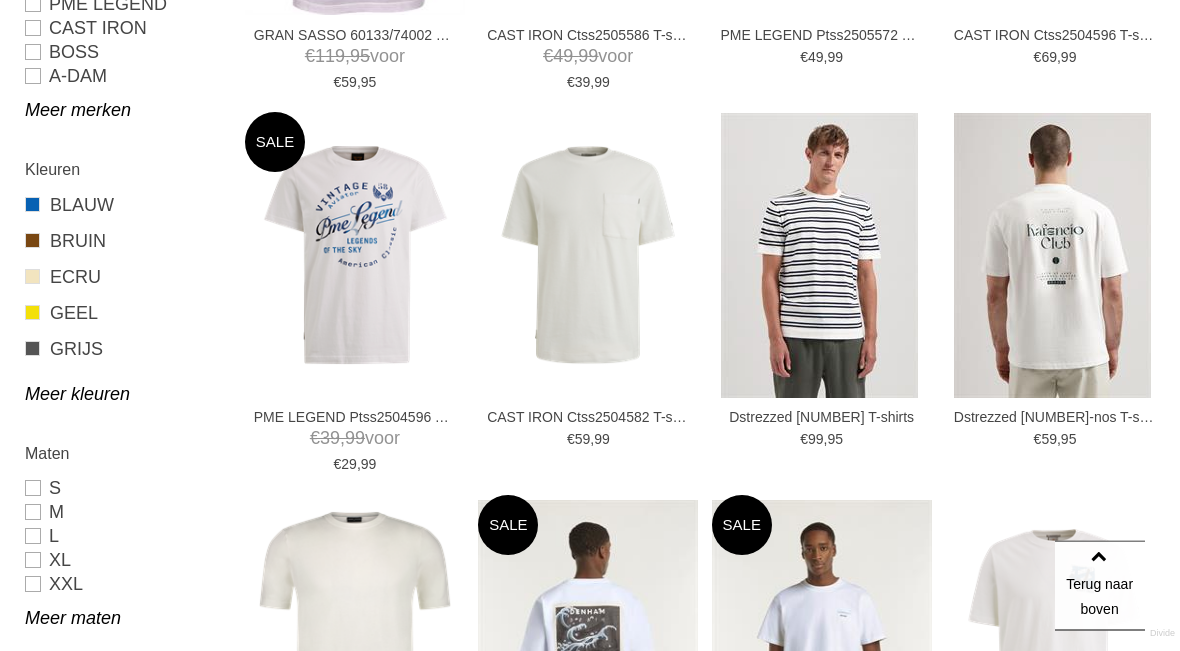 scroll, scrollTop: 720, scrollLeft: 0, axis: vertical 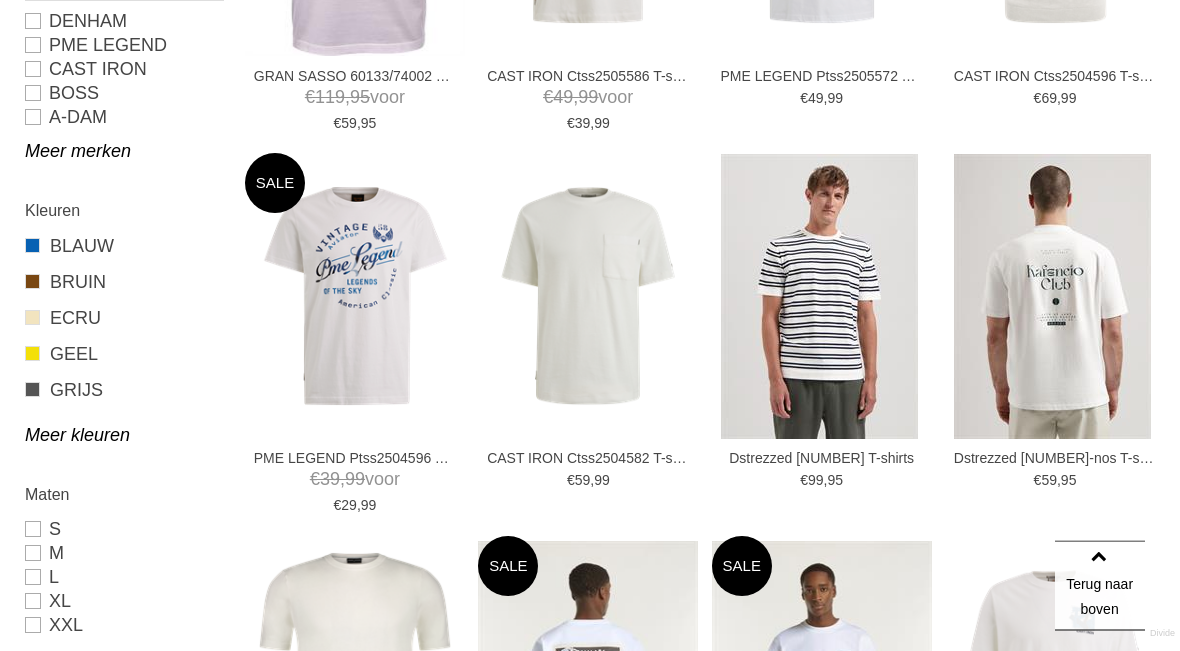 click on "Meer kleuren" at bounding box center (123, 436) 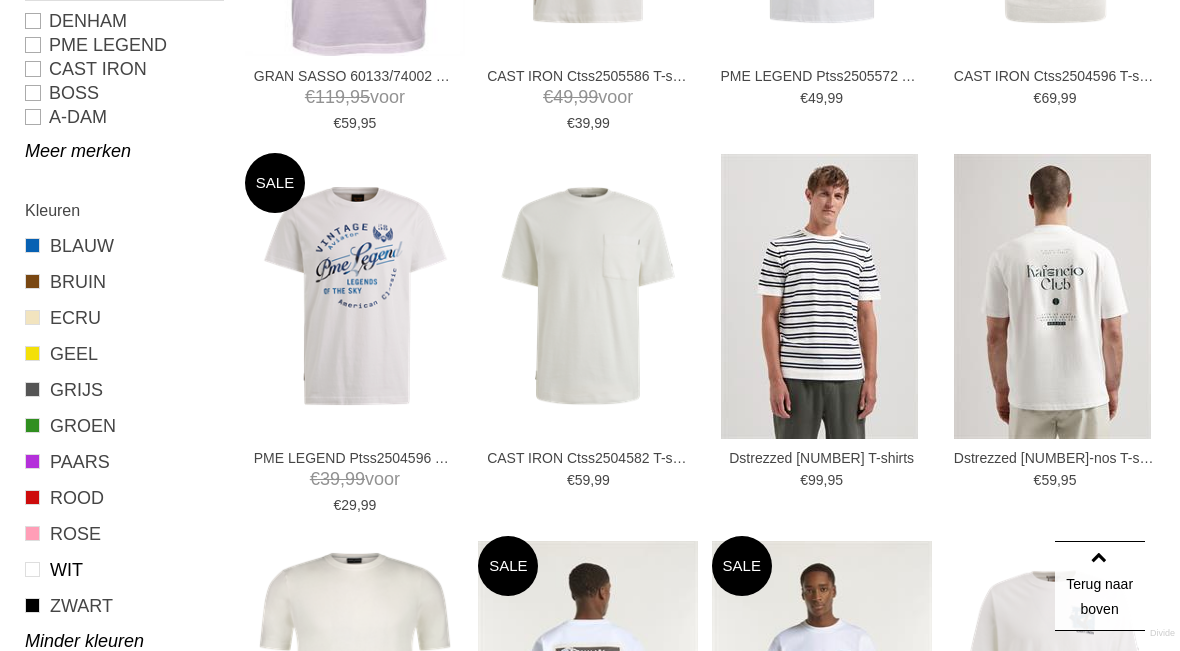 click on "ROSE" at bounding box center [123, 534] 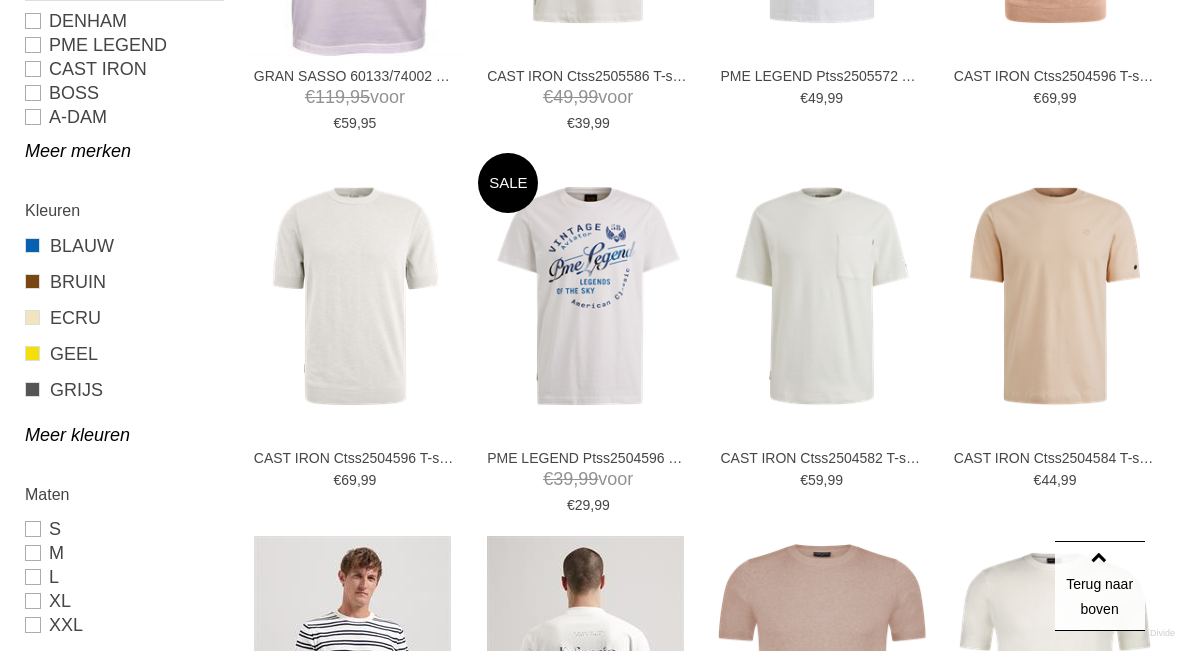click on "Meer kleuren" at bounding box center [123, 435] 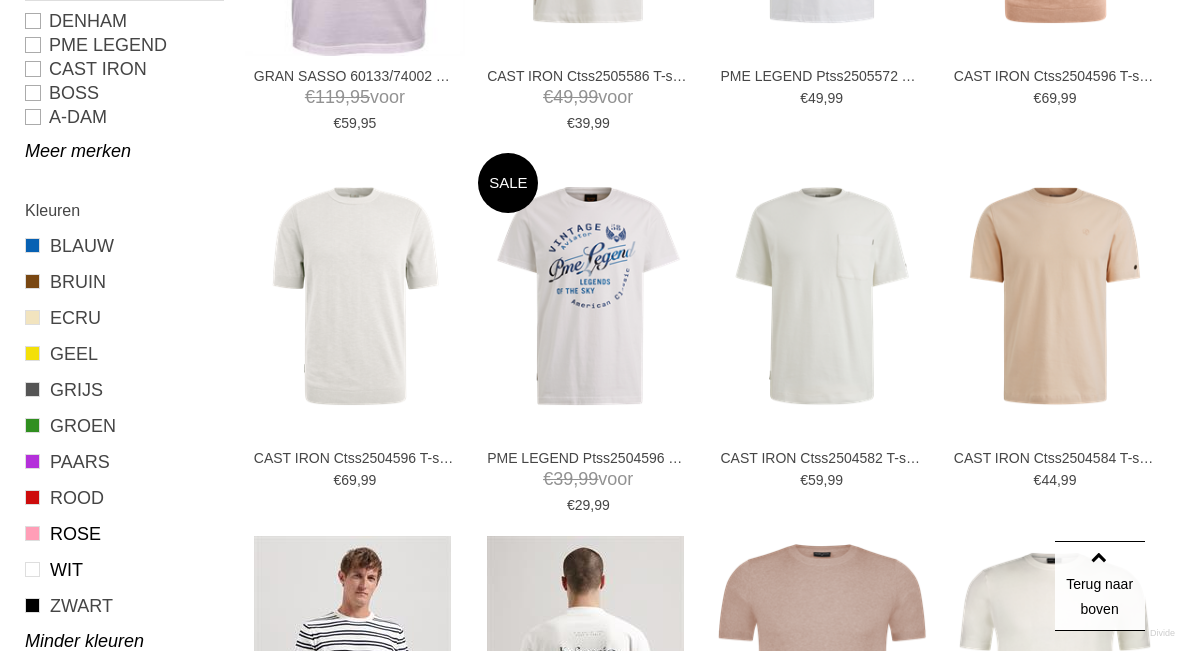 click on "WIT" at bounding box center (123, 570) 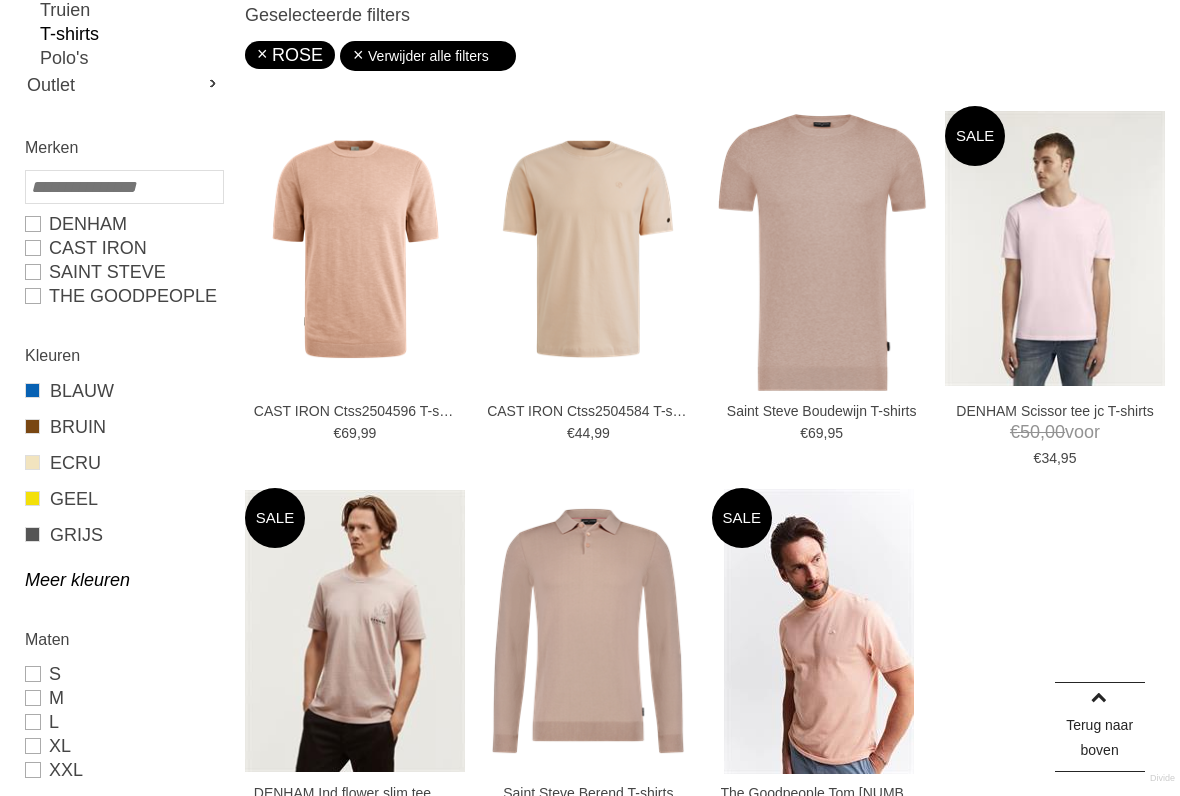 scroll, scrollTop: 392, scrollLeft: 0, axis: vertical 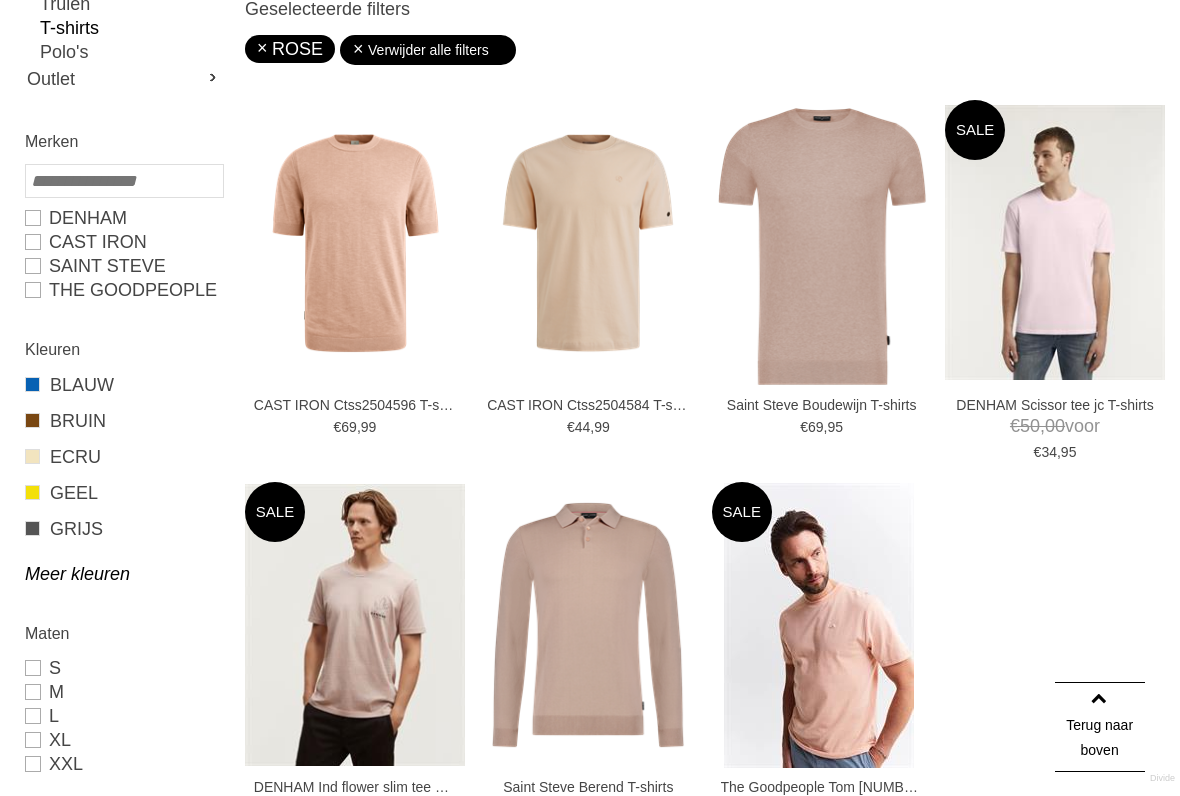 click on "Meer kleuren" at bounding box center [123, 574] 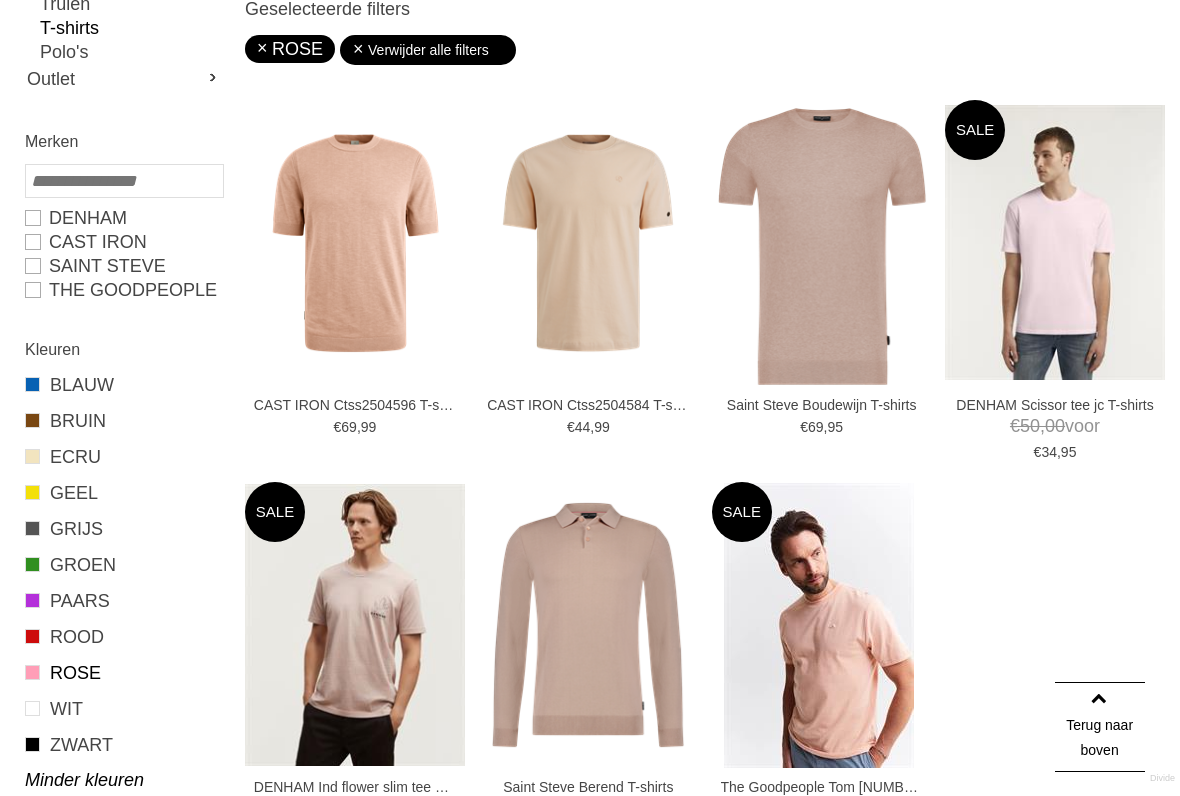click on "ROSE" at bounding box center (123, 673) 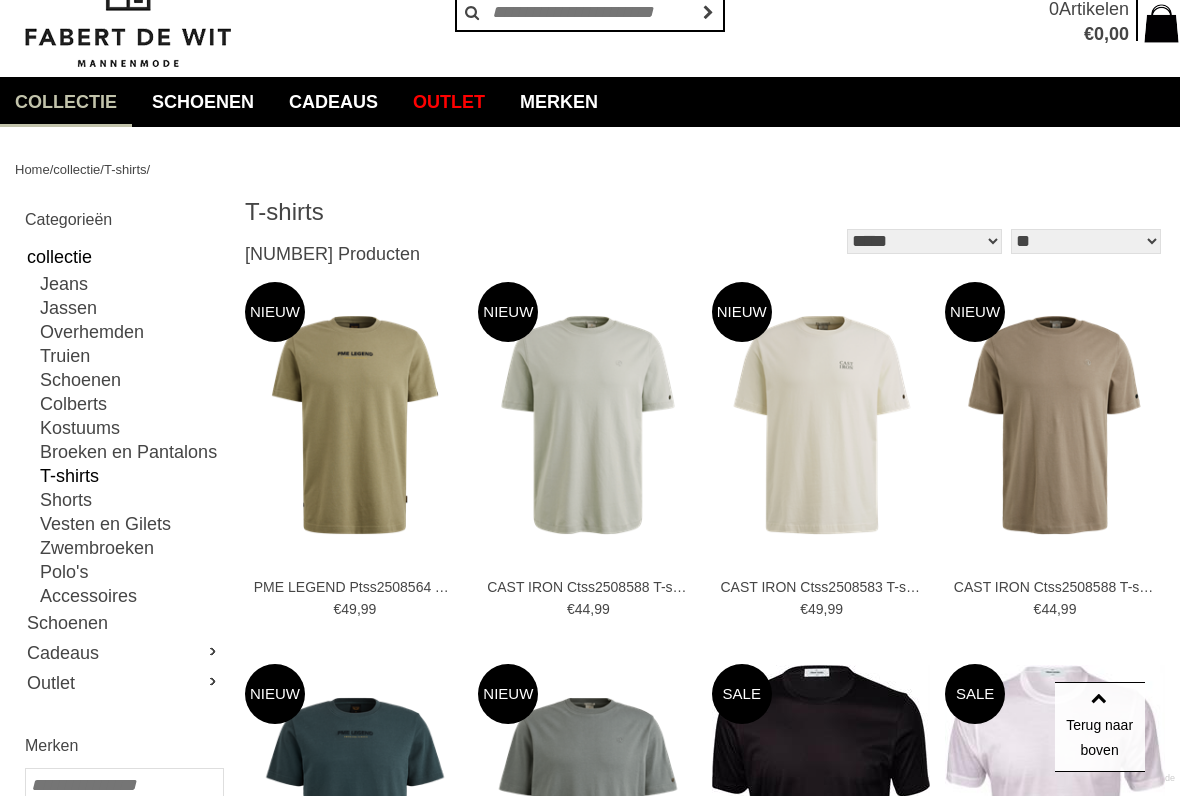 scroll, scrollTop: 78, scrollLeft: 0, axis: vertical 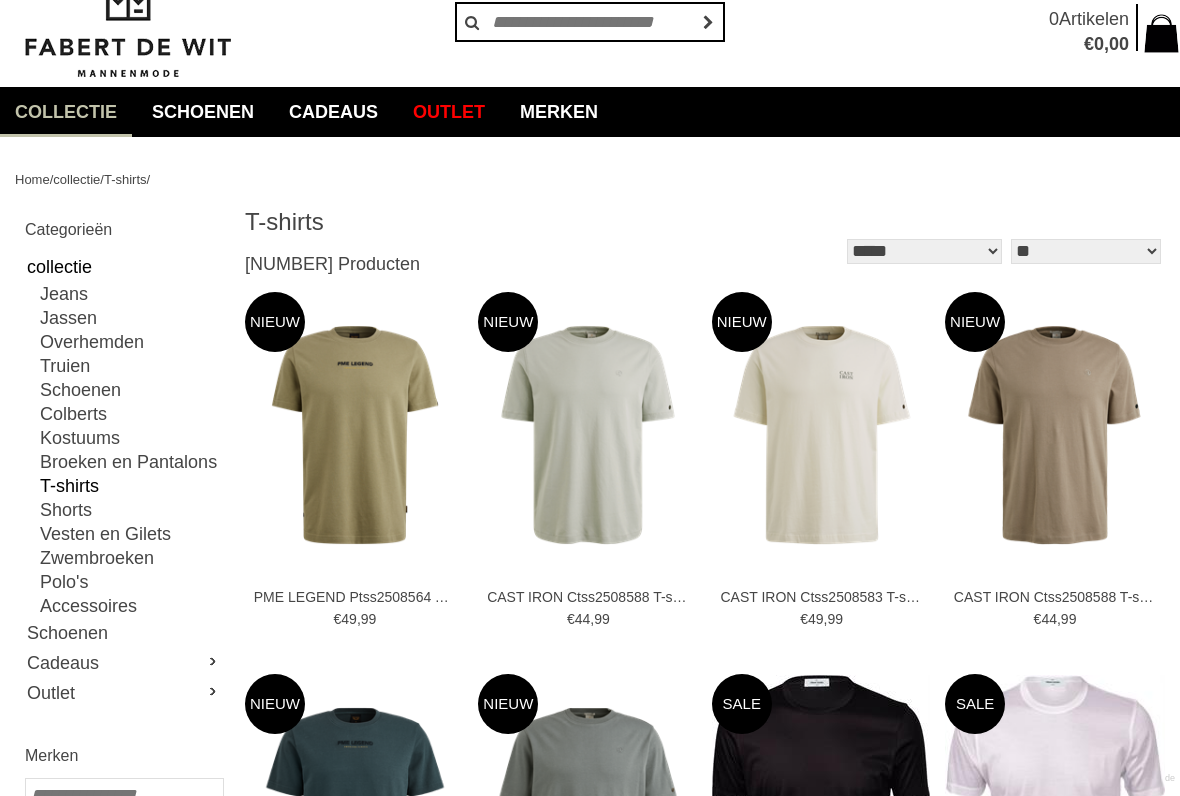 click on "Jassen" at bounding box center [131, 318] 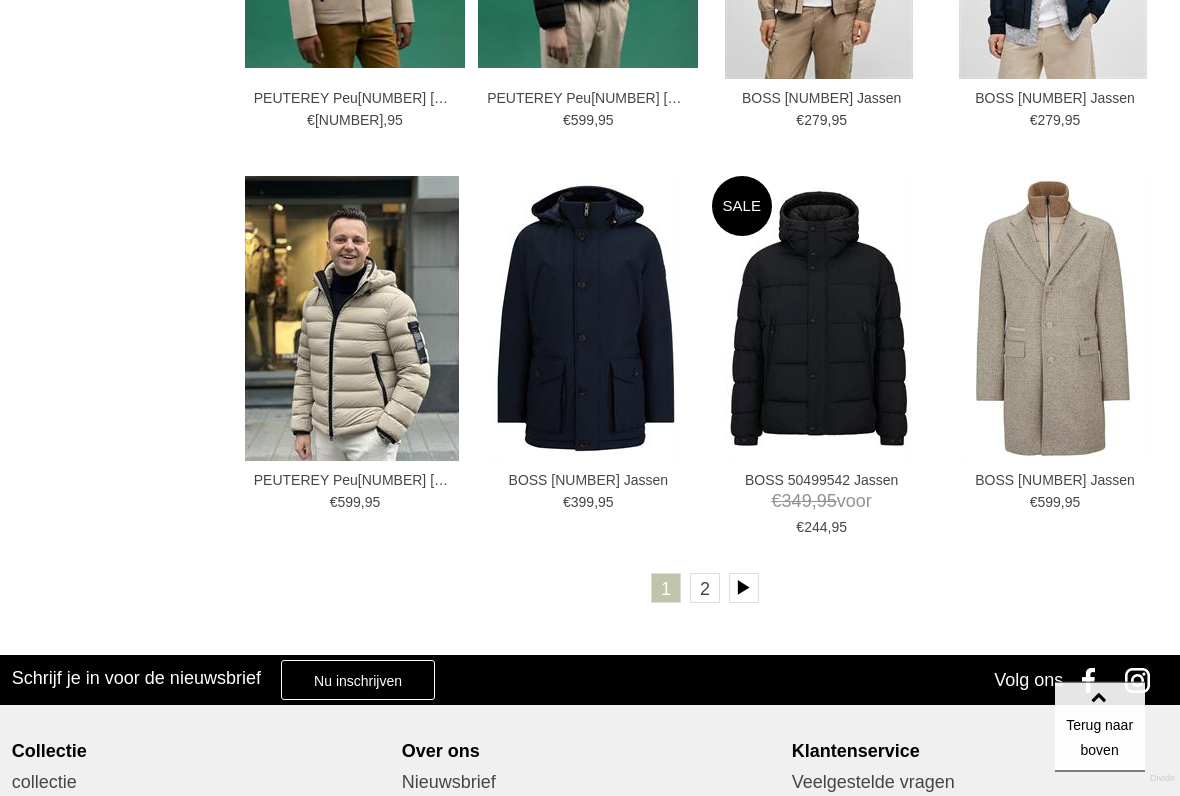 scroll, scrollTop: 3255, scrollLeft: 0, axis: vertical 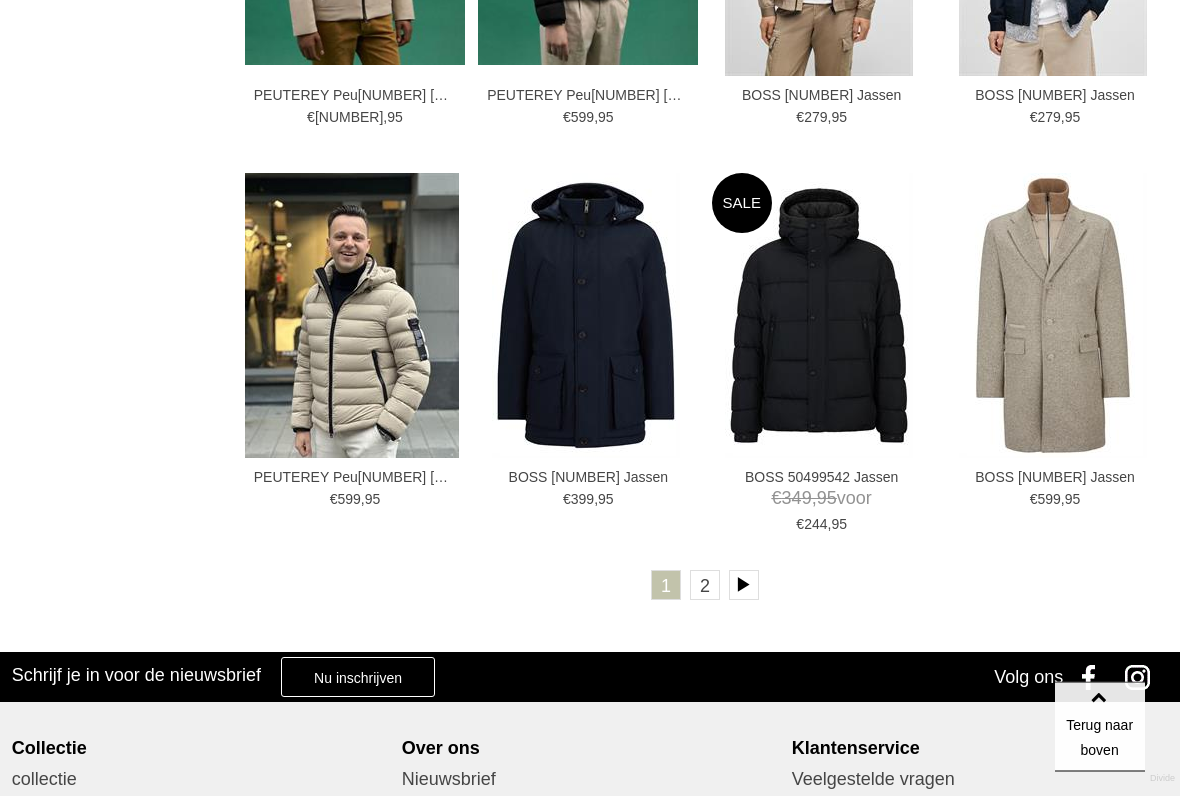 click at bounding box center (744, 586) 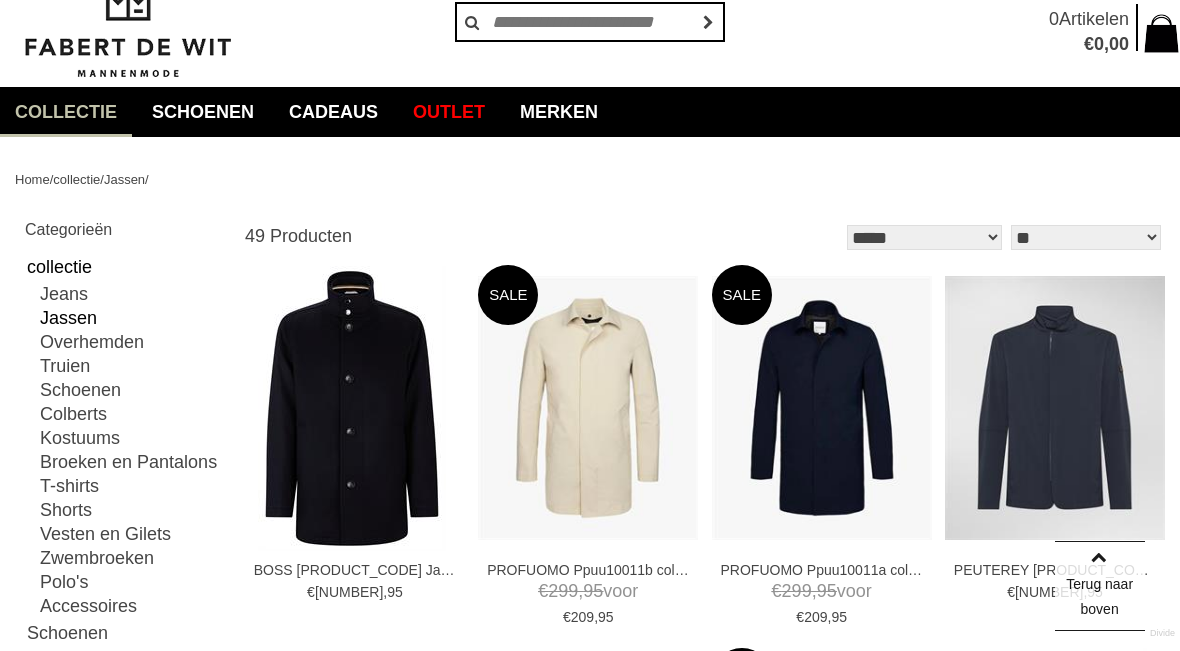 scroll, scrollTop: 0, scrollLeft: 0, axis: both 